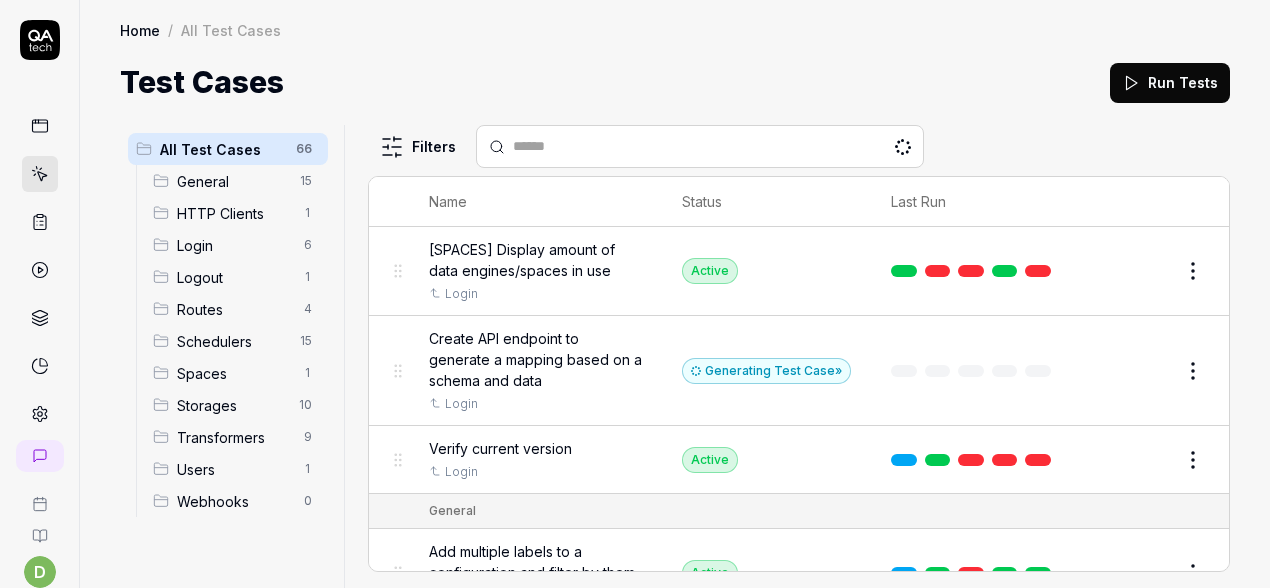 scroll, scrollTop: 0, scrollLeft: 0, axis: both 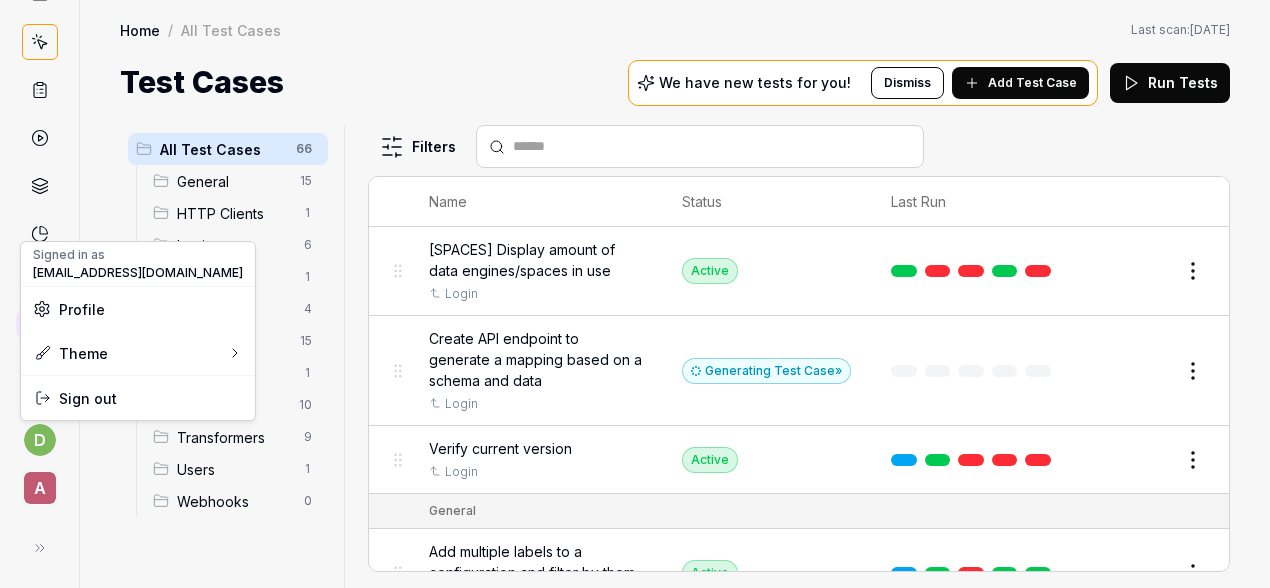 click on "d A Home / All Test Cases Home / All Test Cases Last scan:  [DATE] Test Cases We have new tests for you! Dismiss Add Test Case Run Tests All Test Cases 66 General 15 HTTP Clients 1 Login 6 Logout 1 Routes 4 Schedulers 15 Spaces 1 Storages 10 Transformers 9 Users 1 Webhooks 0 Filters Name Status Last Run [SPACES] Display amount of data engines/spaces in use Login Active Edit Create API endpoint to generate a mapping based on a schema and data Login Generating Test Case  » Edit Verify current version Login Active Edit General Add multiple labels to a configuration and filter by them Login Active Edit Examine and interact with task statistics on the dashboard Login Active Edit Filter and clear configurations filter Login Active Edit Filter configurations by name in user configurations list Login Active Edit Filter configurations in the user configurations list using multiple criteria Login Active Edit Filter user configurations by name and clear the filter Login Active Edit Login Active Edit Login Active" at bounding box center (635, 294) 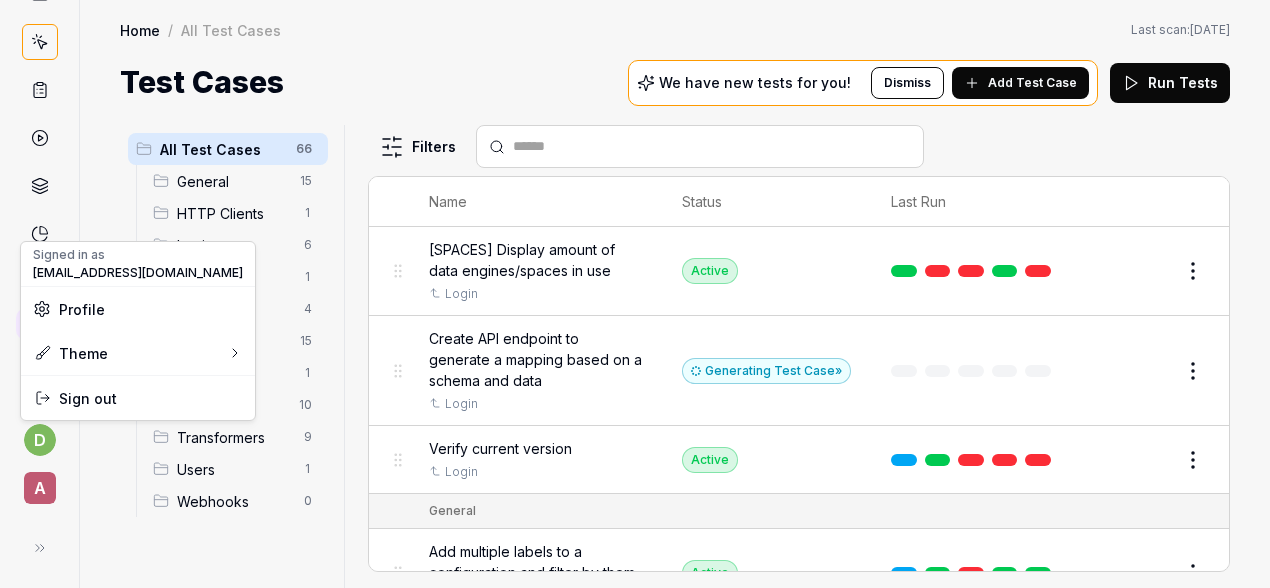 click on "d A Home / All Test Cases Home / All Test Cases Last scan:  [DATE] Test Cases We have new tests for you! Dismiss Add Test Case Run Tests All Test Cases 66 General 15 HTTP Clients 1 Login 6 Logout 1 Routes 4 Schedulers 15 Spaces 1 Storages 10 Transformers 9 Users 1 Webhooks 0 Filters Name Status Last Run [SPACES] Display amount of data engines/spaces in use Login Active Edit Create API endpoint to generate a mapping based on a schema and data Login Generating Test Case  » Edit Verify current version Login Active Edit General Add multiple labels to a configuration and filter by them Login Active Edit Examine and interact with task statistics on the dashboard Login Active Edit Filter and clear configurations filter Login Active Edit Filter configurations by name in user configurations list Login Active Edit Filter configurations in the user configurations list using multiple criteria Login Active Edit Filter user configurations by name and clear the filter Login Active Edit Login Active Edit Login Active" at bounding box center (635, 294) 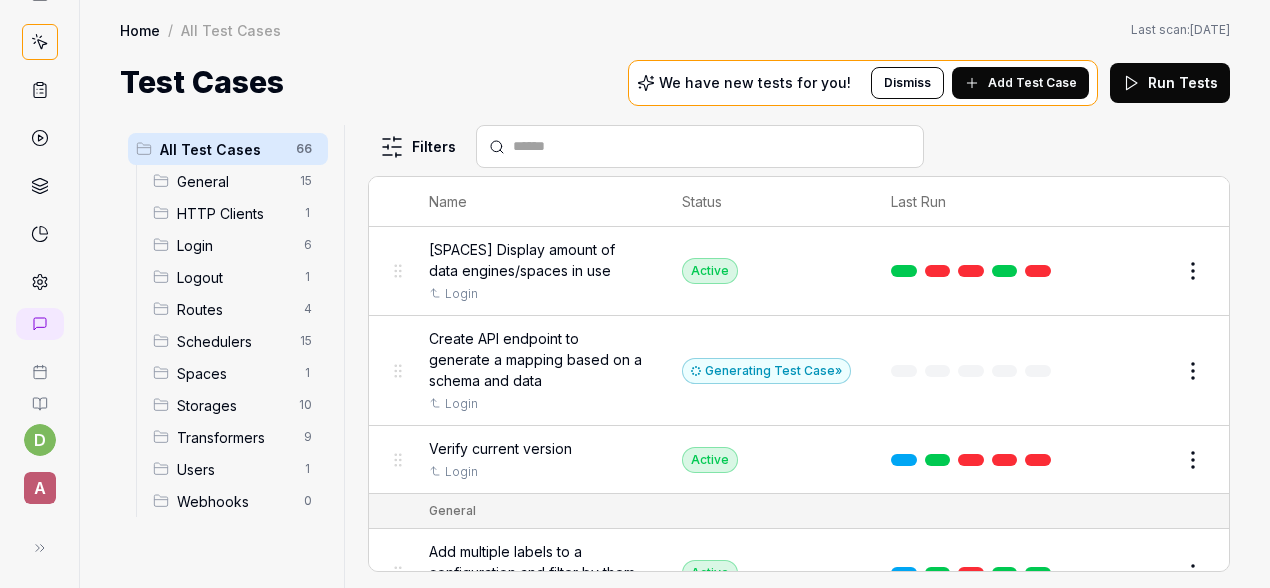 click on "A" at bounding box center (40, 488) 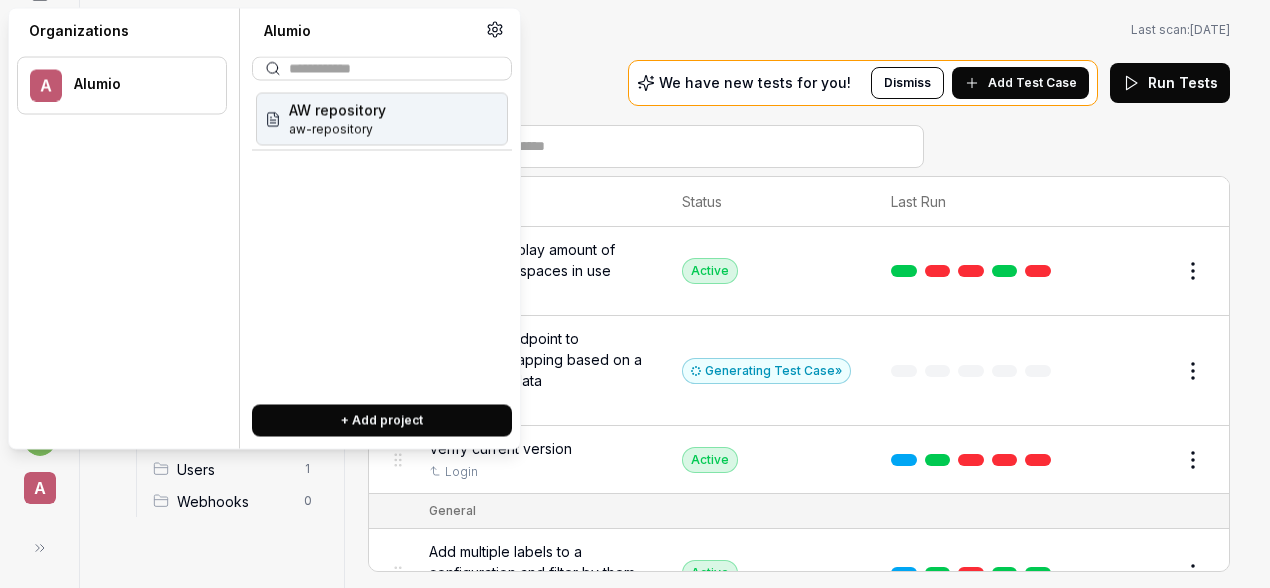 click on "A Alumio" at bounding box center [122, 236] 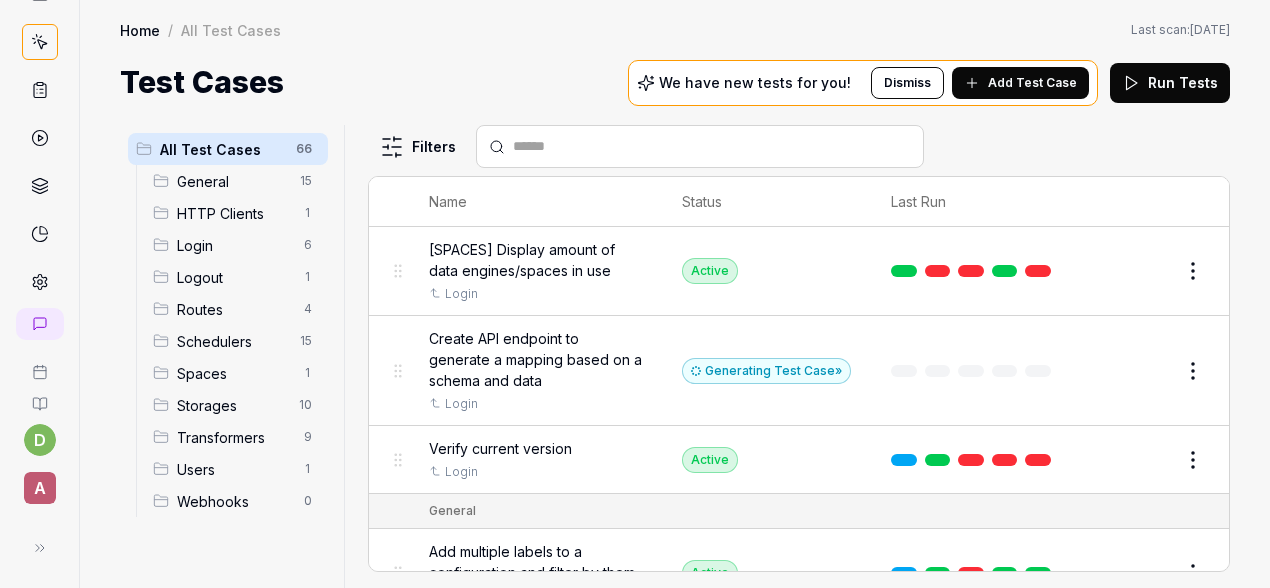 click at bounding box center (352, 356) 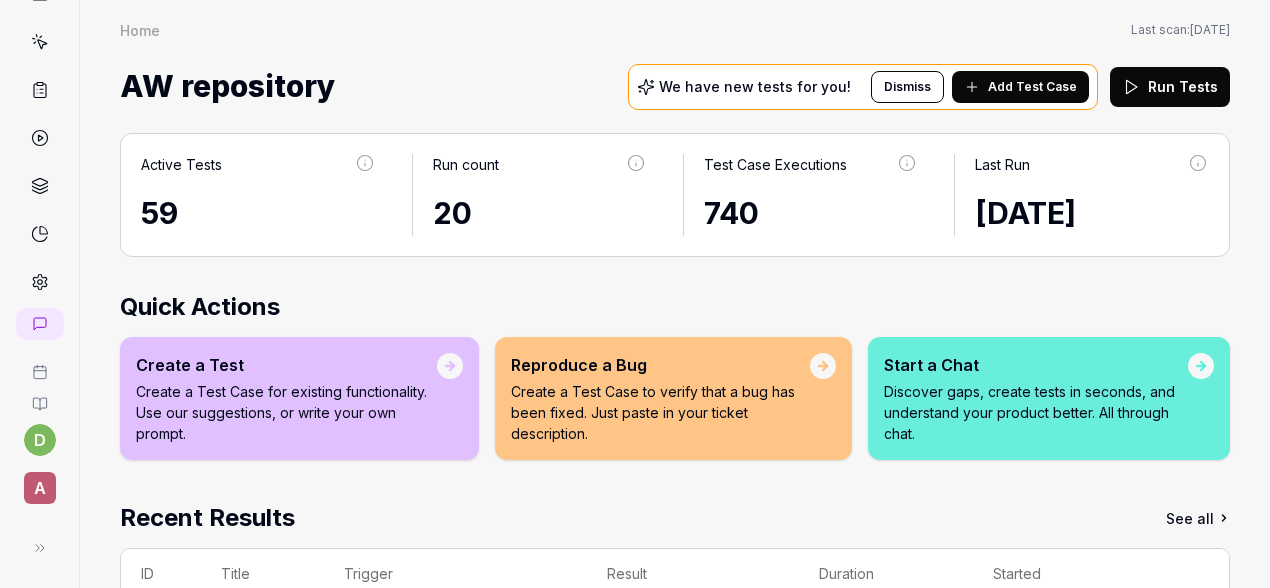 scroll, scrollTop: 371, scrollLeft: 0, axis: vertical 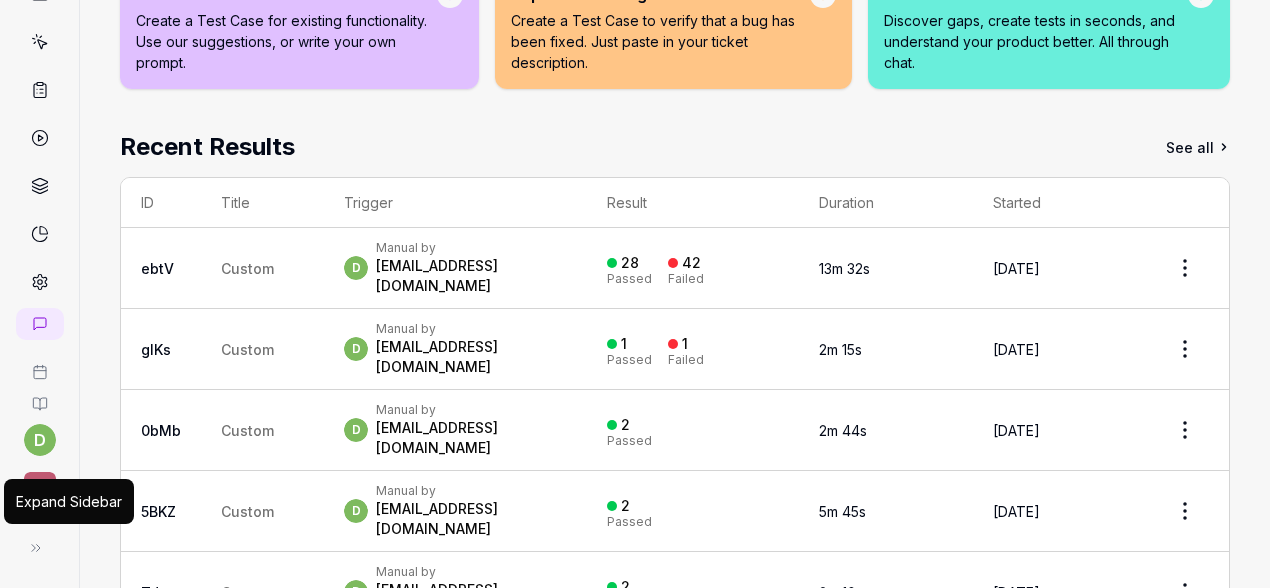 click 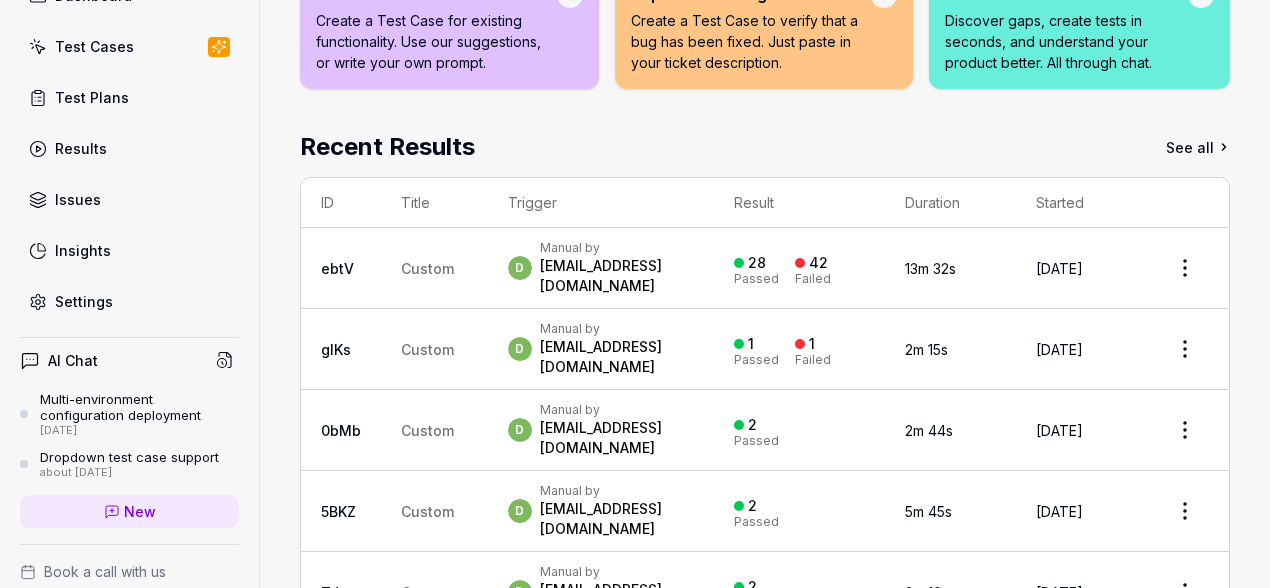 click on "Active Tests 59 Run count 20 Test Case Executions 740 Last Run [DATE] Quick Actions Create a Test Create a Test Case for existing functionality. Use our suggestions, or write your own prompt. Reproduce a Bug Create a Test Case to verify that a bug has been fixed. Just paste in your ticket description. Start a Chat Discover gaps, create tests in seconds, and understand your product better. All through chat. Recent Results See all ID Title Trigger Result Duration Started ebtV Custom d Manual by [EMAIL_ADDRESS][DOMAIN_NAME] 28 Passed 42 Failed 13m 32s [DATE] glKs Custom d Manual by [EMAIL_ADDRESS][DOMAIN_NAME] 1 Passed 1 Failed 2m 15s [DATE] 0bMb Custom d Manual by [EMAIL_ADDRESS][DOMAIN_NAME] 2 Passed 2m 44s [DATE] 5BKZ Custom d Manual by [EMAIL_ADDRESS][DOMAIN_NAME] 2 Passed 5m 45s [DATE] Tdpt Custom d Manual by [EMAIL_ADDRESS][DOMAIN_NAME] 2 Passed 2m 10s [DATE]" at bounding box center [765, 207] 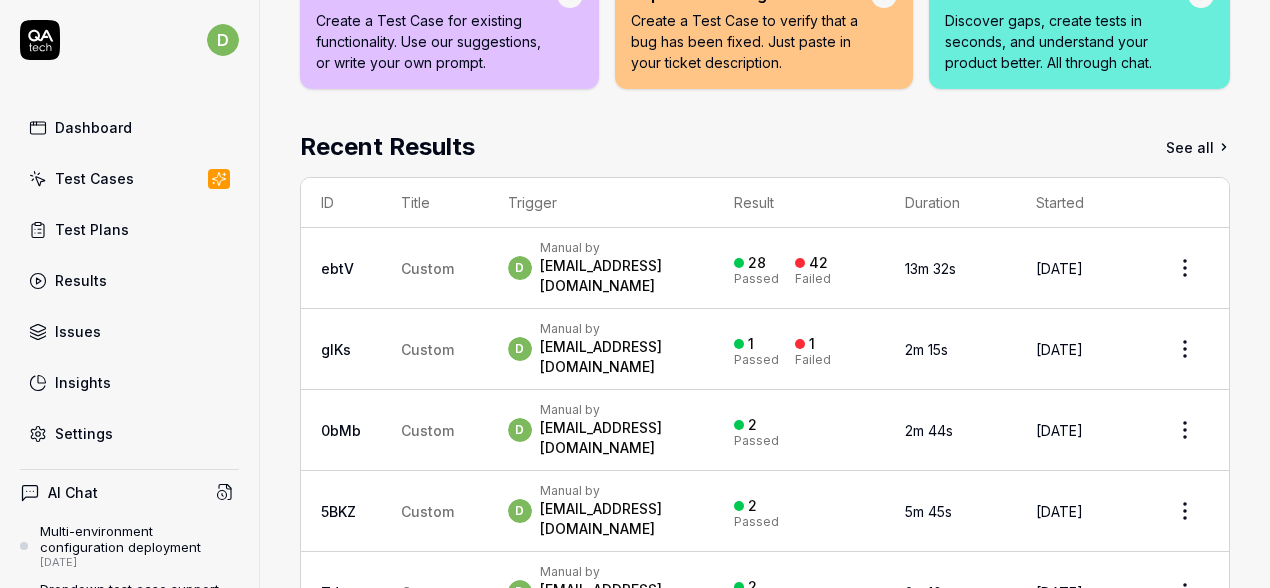 click on "Active Tests 59 Run count 20 Test Case Executions 740 Last Run [DATE] Quick Actions Create a Test Create a Test Case for existing functionality. Use our suggestions, or write your own prompt. Reproduce a Bug Create a Test Case to verify that a bug has been fixed. Just paste in your ticket description. Start a Chat Discover gaps, create tests in seconds, and understand your product better. All through chat. Recent Results See all ID Title Trigger Result Duration Started ebtV Custom d Manual by [EMAIL_ADDRESS][DOMAIN_NAME] 28 Passed 42 Failed 13m 32s [DATE] glKs Custom d Manual by [EMAIL_ADDRESS][DOMAIN_NAME] 1 Passed 1 Failed 2m 15s [DATE] 0bMb Custom d Manual by [EMAIL_ADDRESS][DOMAIN_NAME] 2 Passed 2m 44s [DATE] 5BKZ Custom d Manual by [EMAIL_ADDRESS][DOMAIN_NAME] 2 Passed 5m 45s [DATE] Tdpt Custom d Manual by [EMAIL_ADDRESS][DOMAIN_NAME] 2 Passed 2m 10s [DATE]" at bounding box center (765, 207) 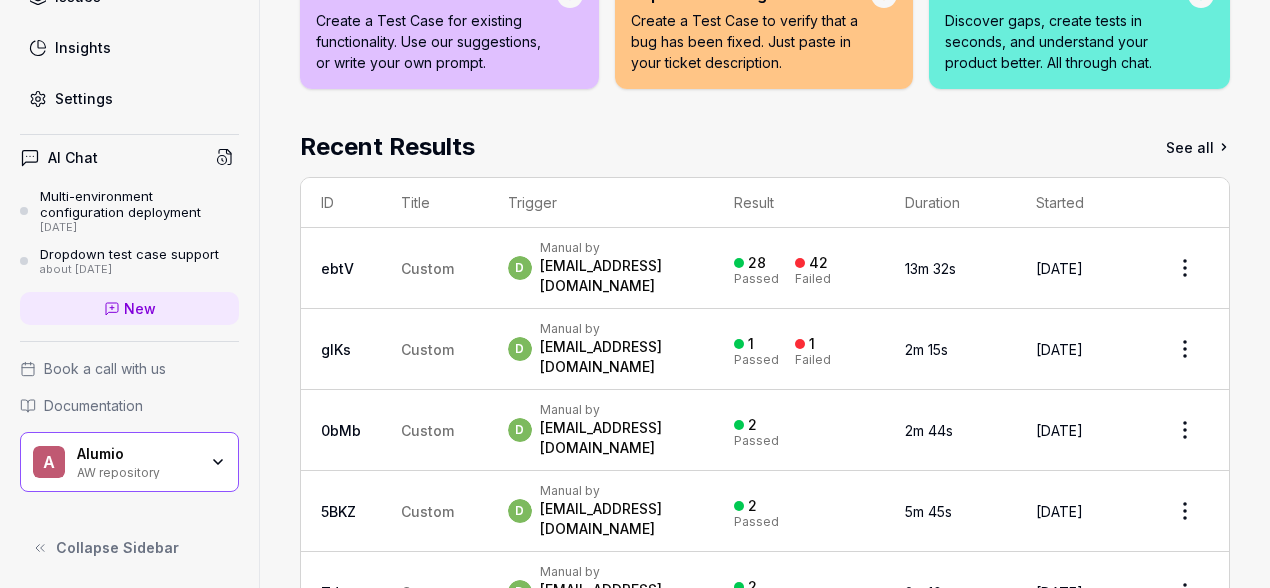 click on "Alumio AW repository" at bounding box center [143, 462] 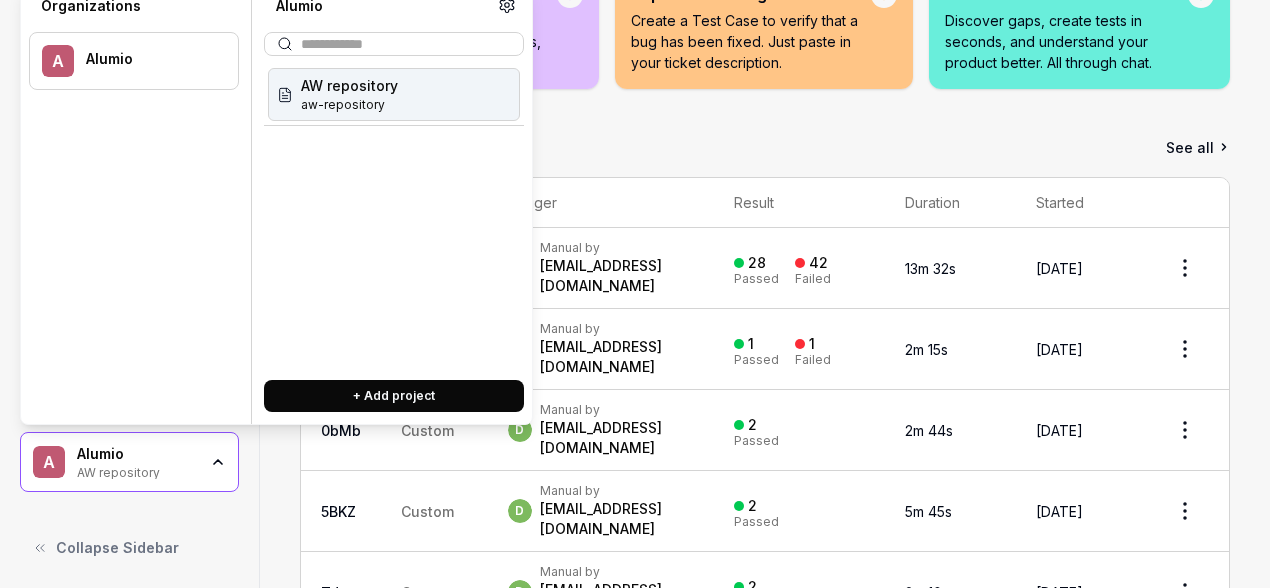 click 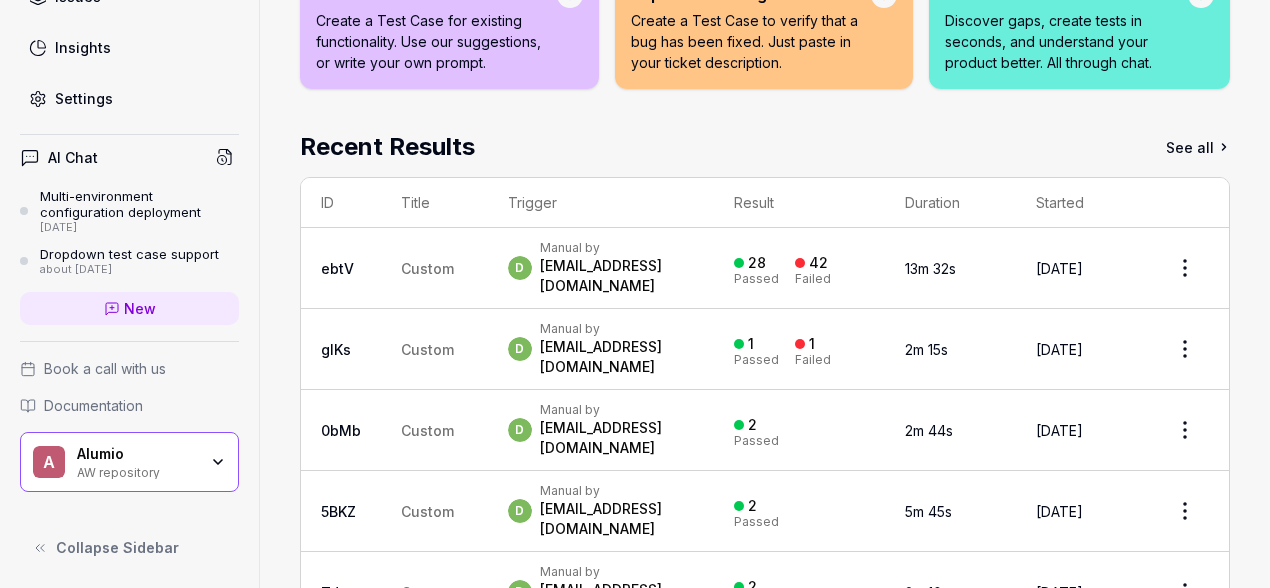 click 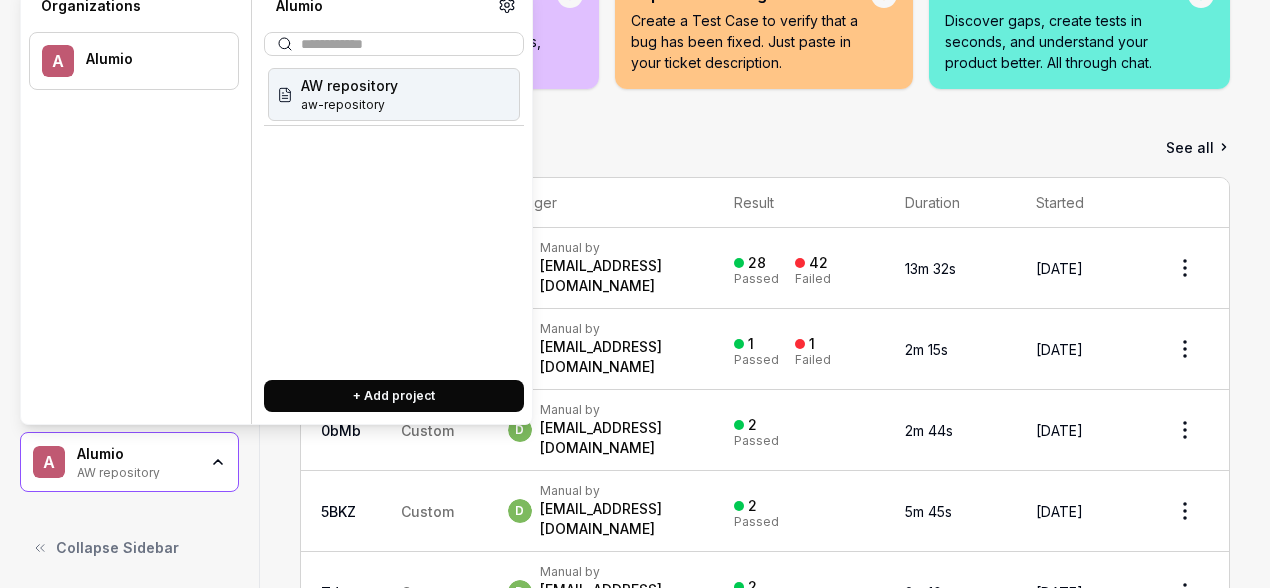 click on "Recent Results See all" at bounding box center [765, 147] 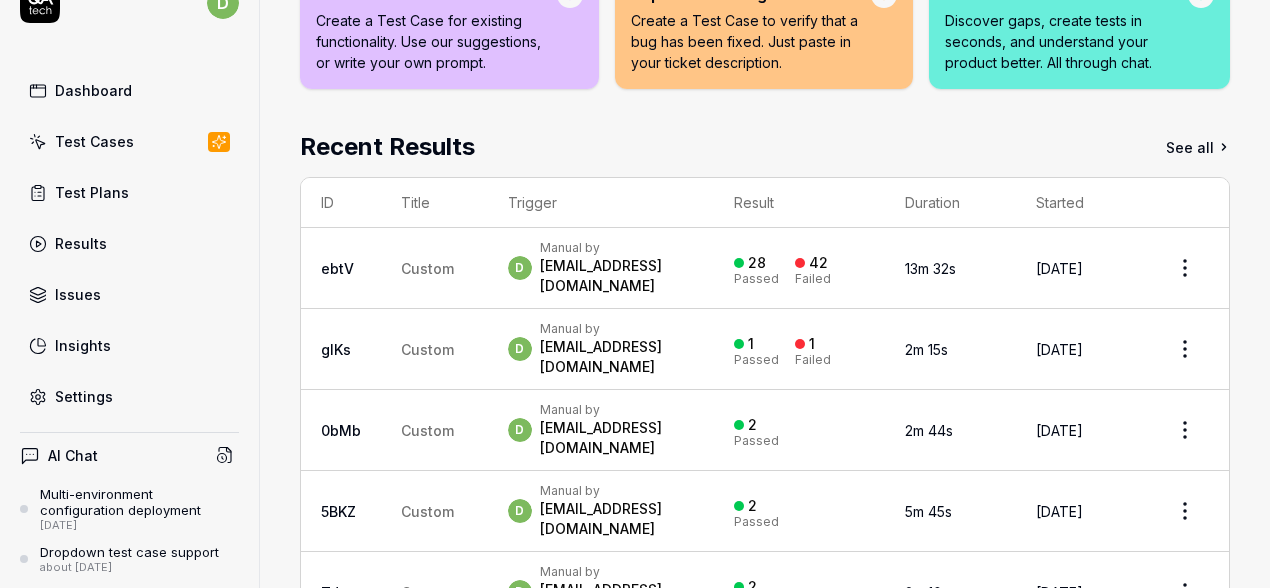 scroll, scrollTop: 0, scrollLeft: 0, axis: both 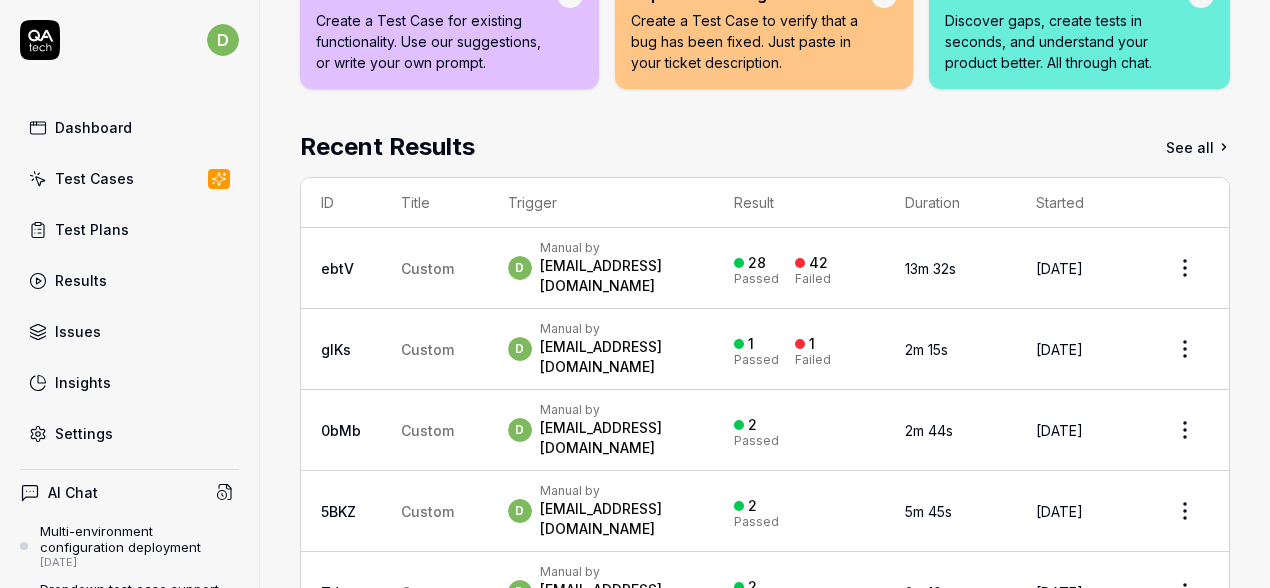 click on "Test Cases" at bounding box center (94, 178) 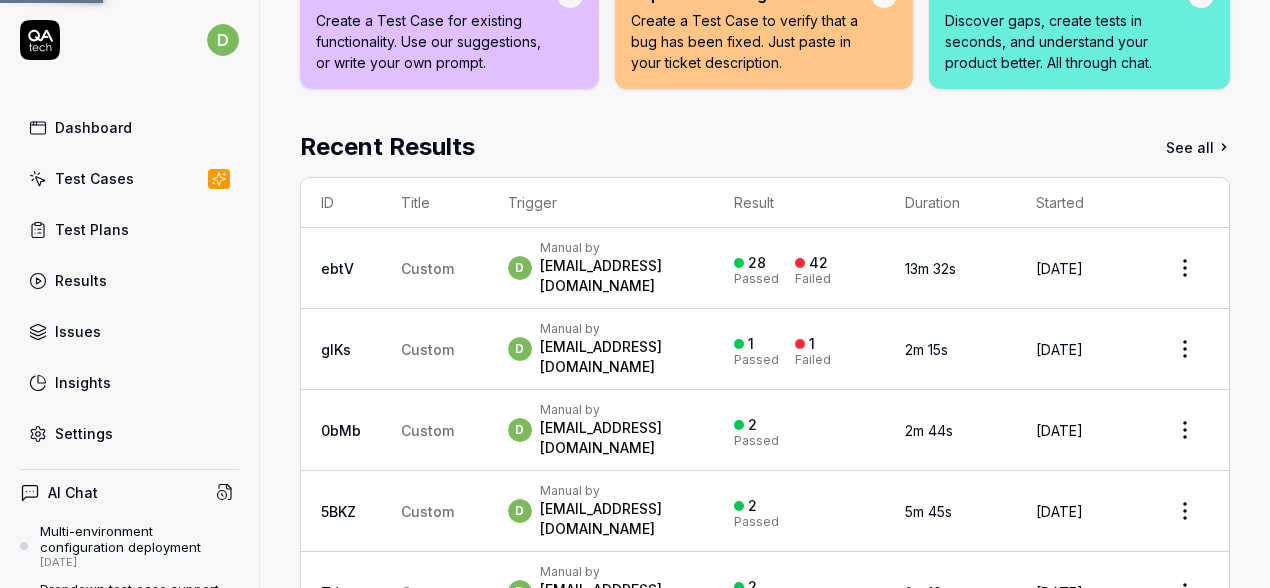 click on "Test Plans" at bounding box center (92, 229) 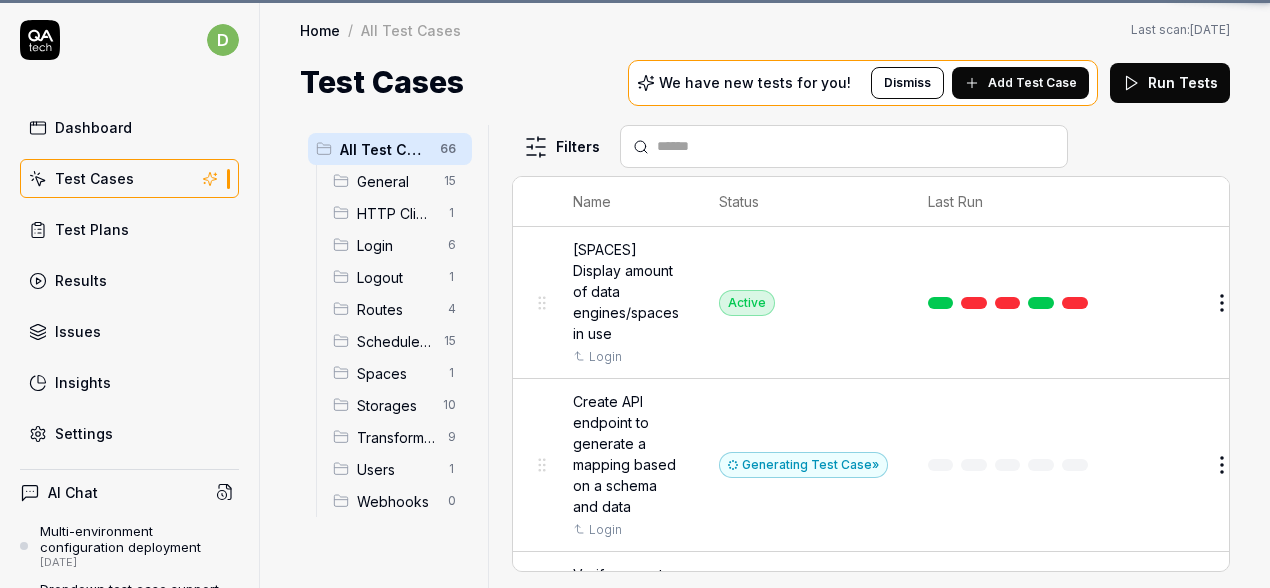 scroll, scrollTop: 0, scrollLeft: 0, axis: both 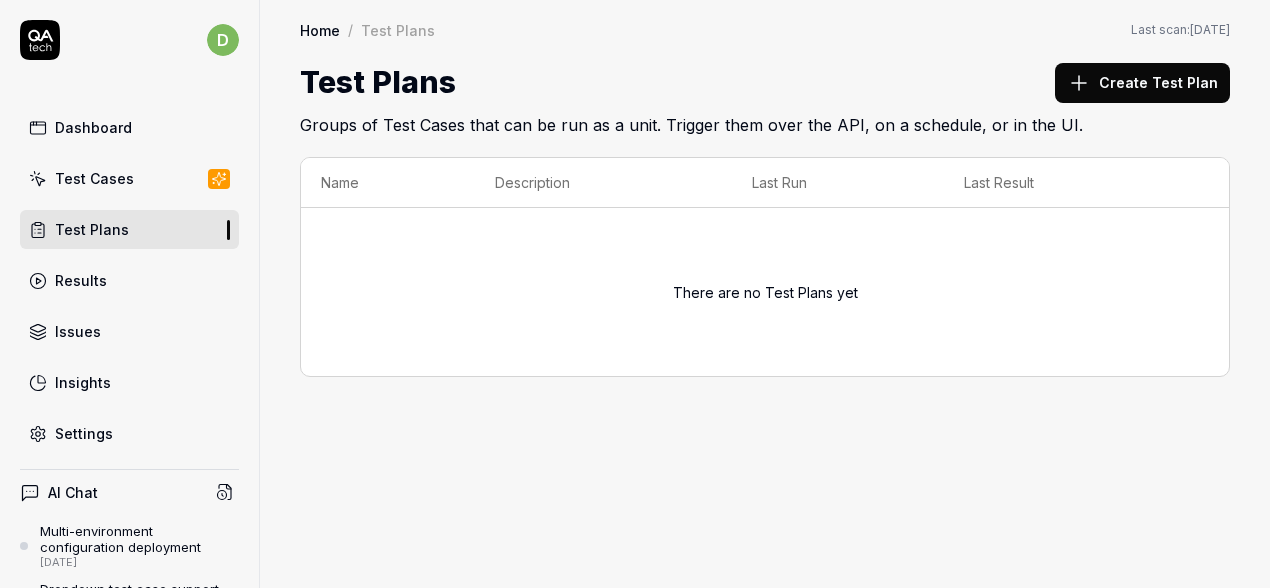 click on "Dashboard" at bounding box center [93, 127] 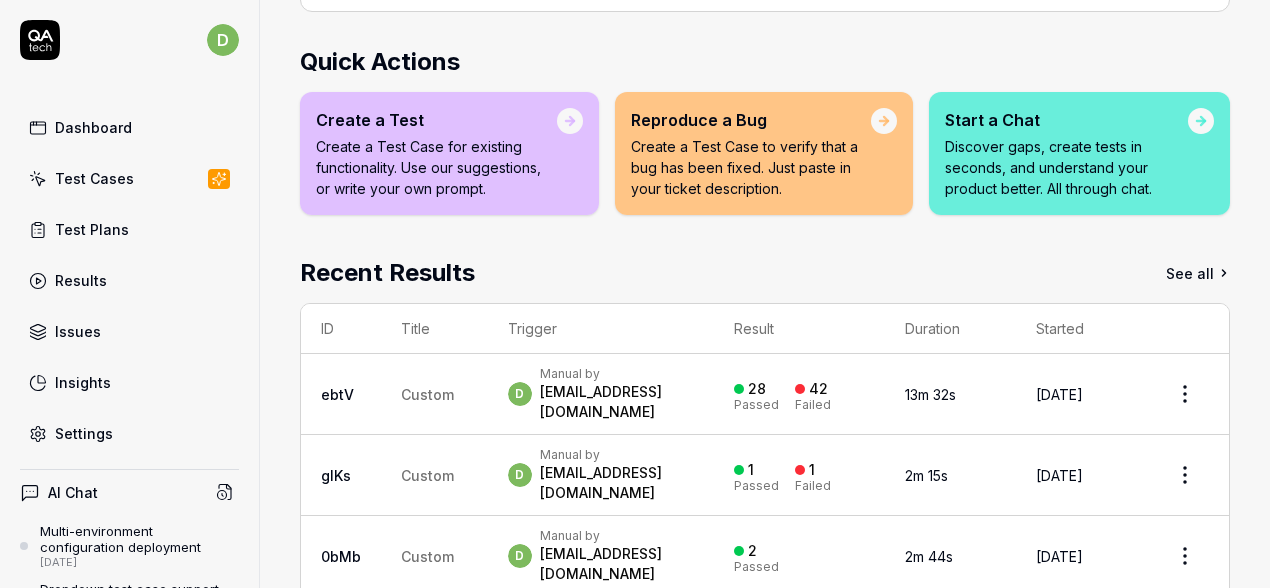 scroll, scrollTop: 371, scrollLeft: 0, axis: vertical 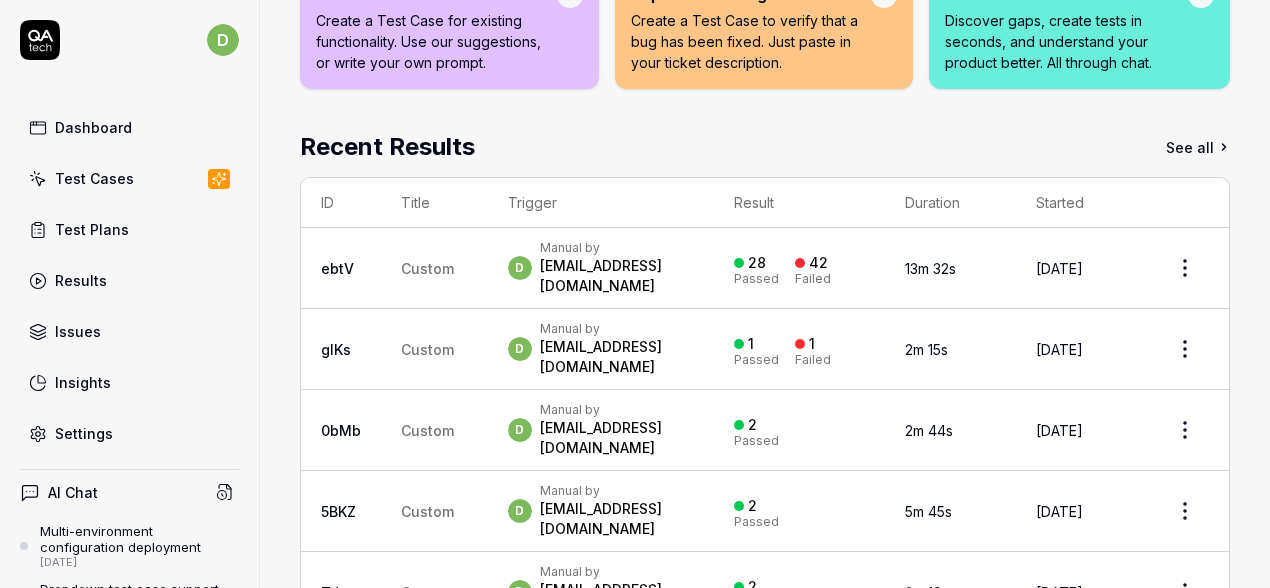 click on "Manual by" at bounding box center (617, 248) 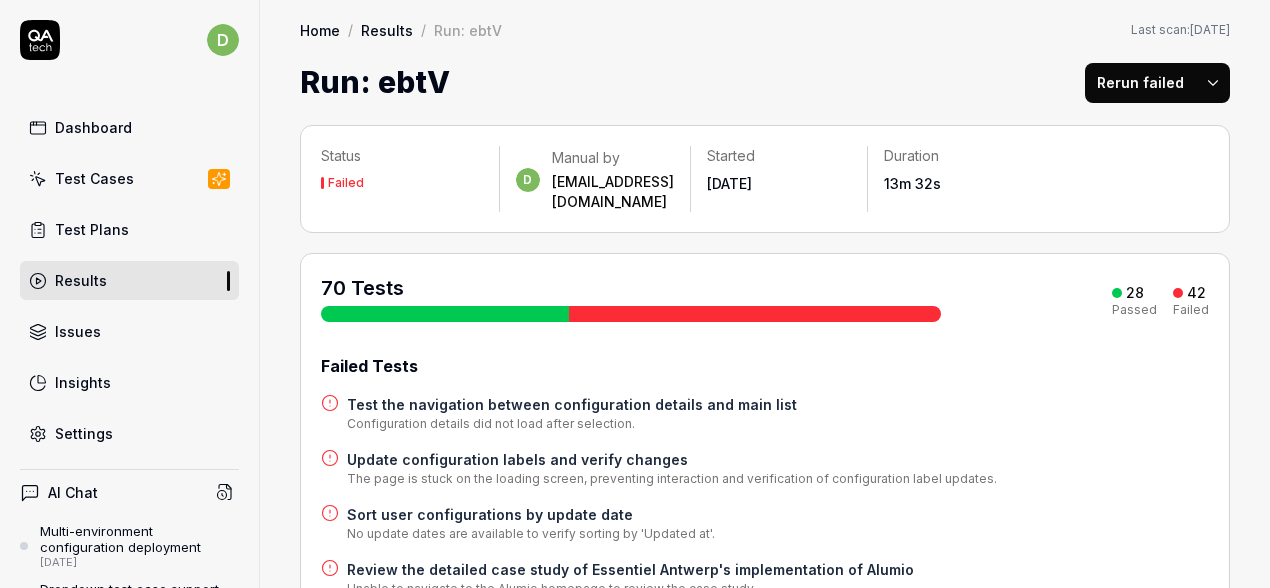 click on "Dashboard" at bounding box center [129, 127] 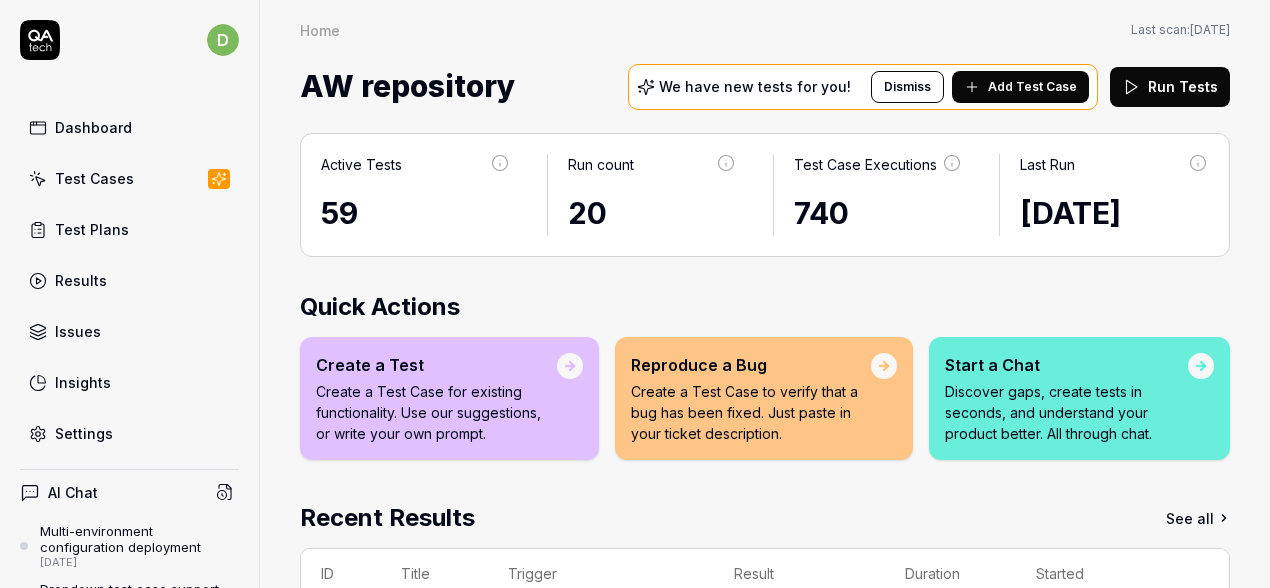 click on "Test Cases" at bounding box center [94, 178] 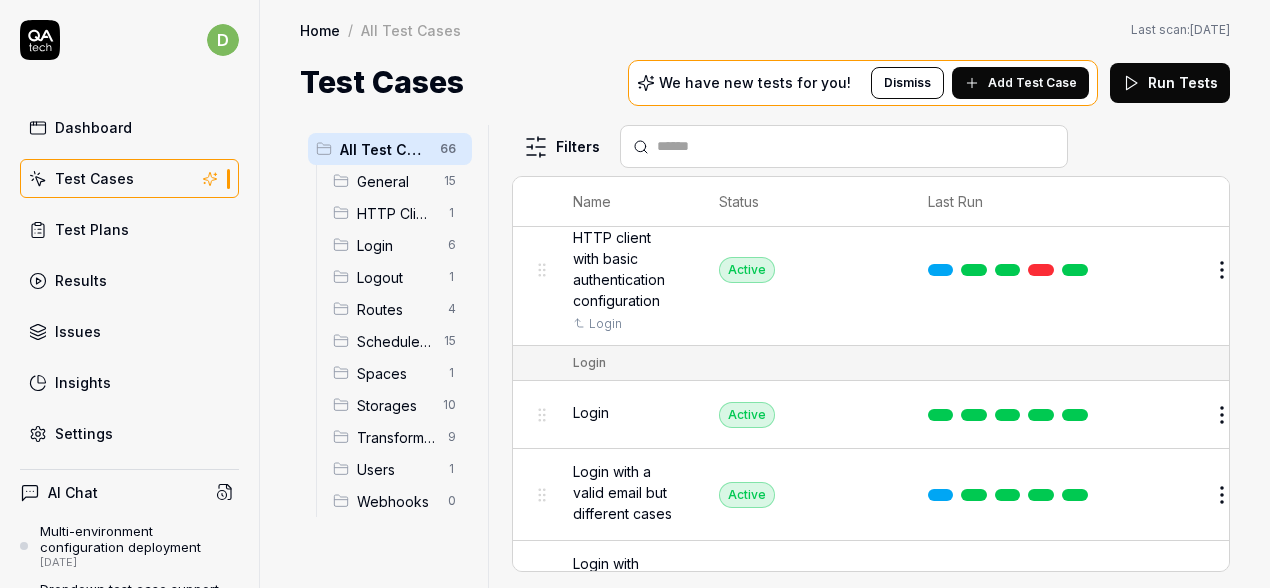 scroll, scrollTop: 2720, scrollLeft: 0, axis: vertical 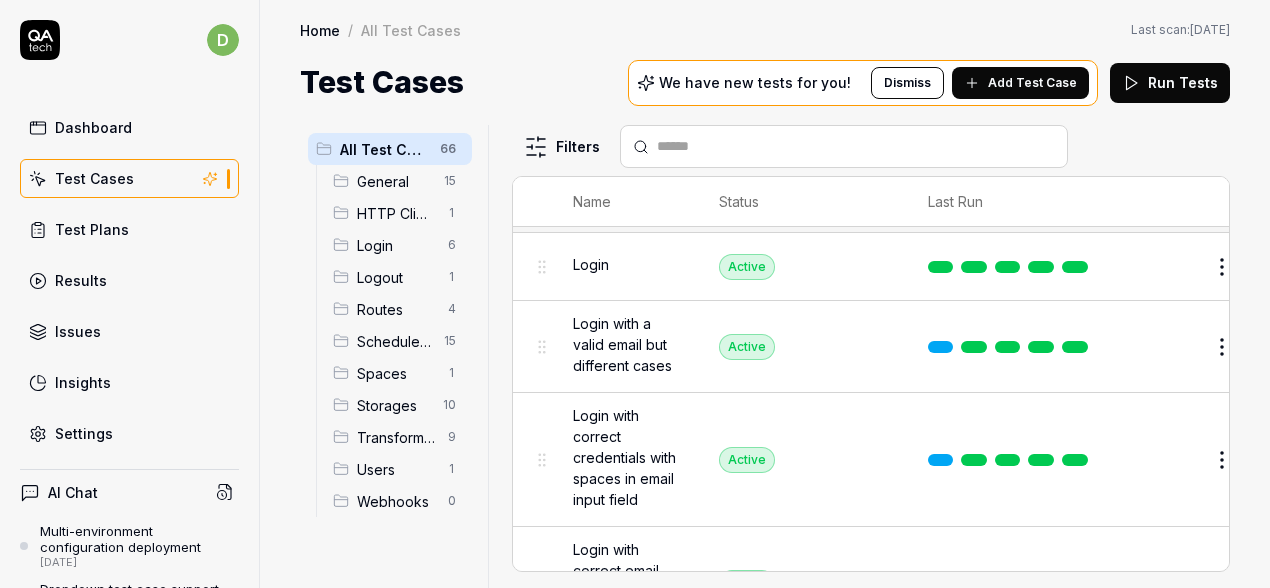 click on "Test Plans" at bounding box center (129, 229) 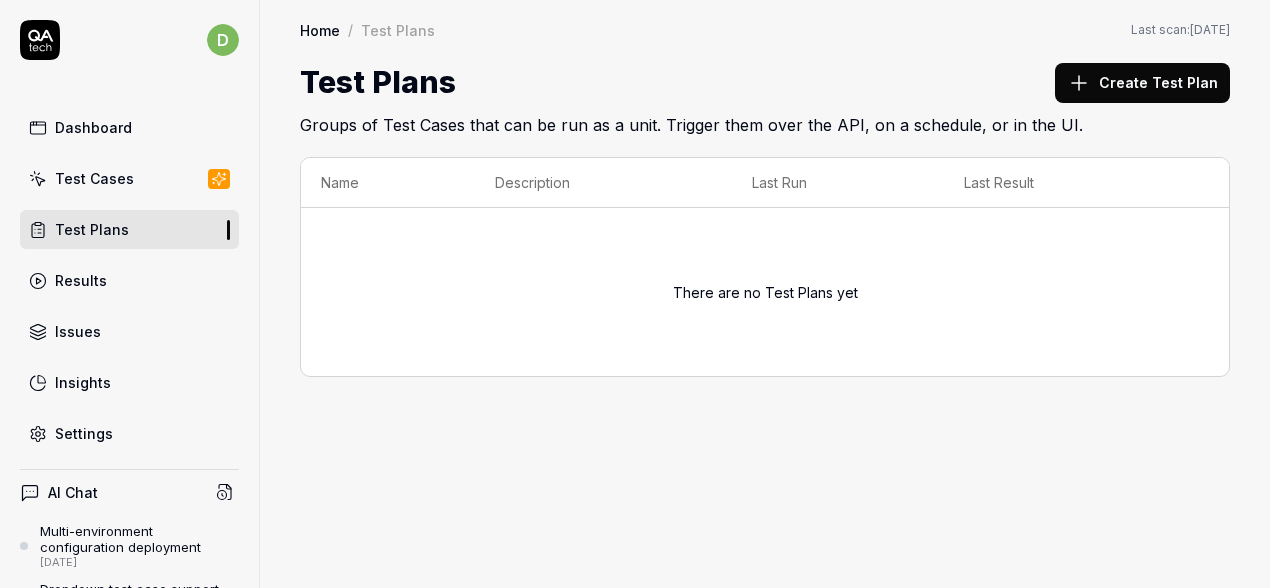 click on "Create Test Plan" at bounding box center (1142, 83) 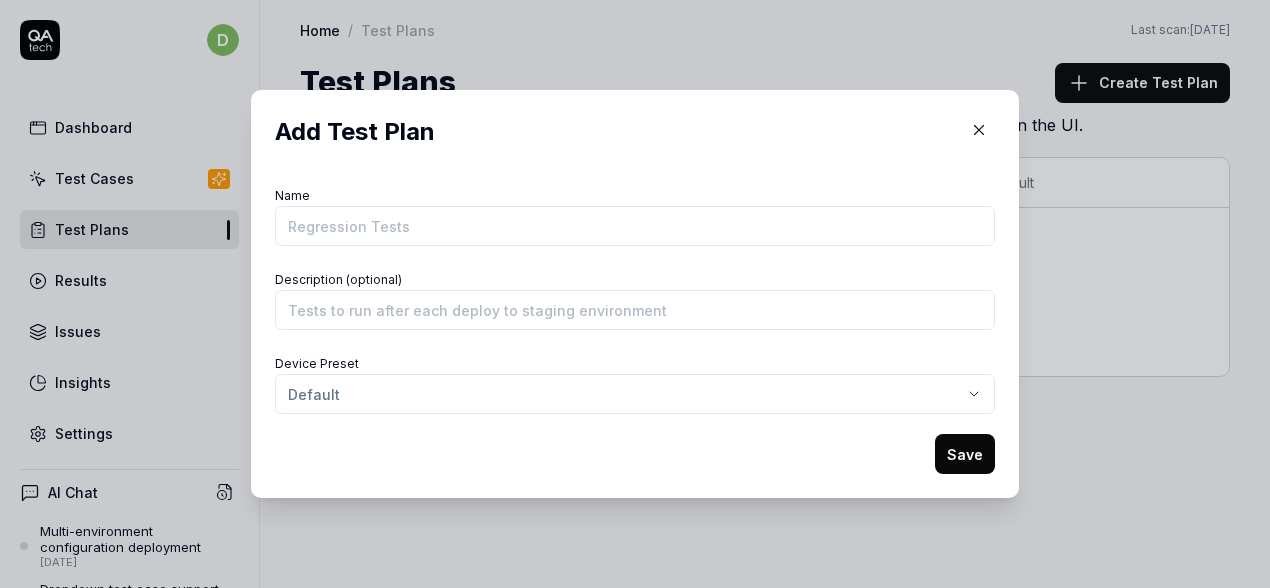 click on "​ Add Test Plan Name Description (optional) Device Preset Default Save" at bounding box center (635, 294) 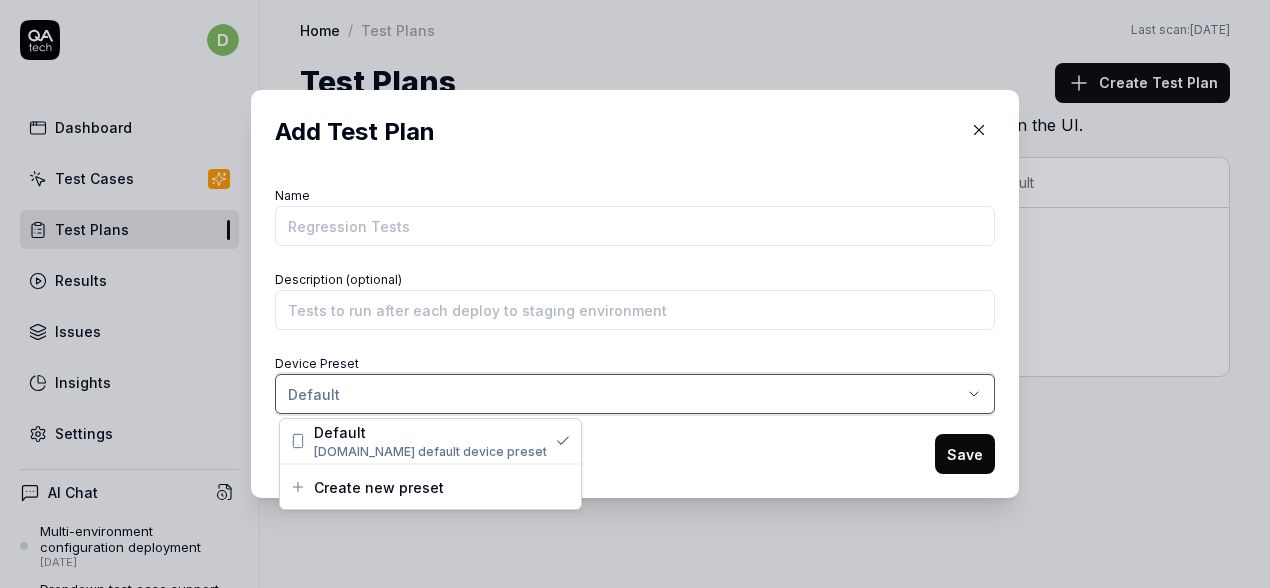 click on "​ Add Test Plan Name Description (optional) Device Preset Default Save" at bounding box center (635, 294) 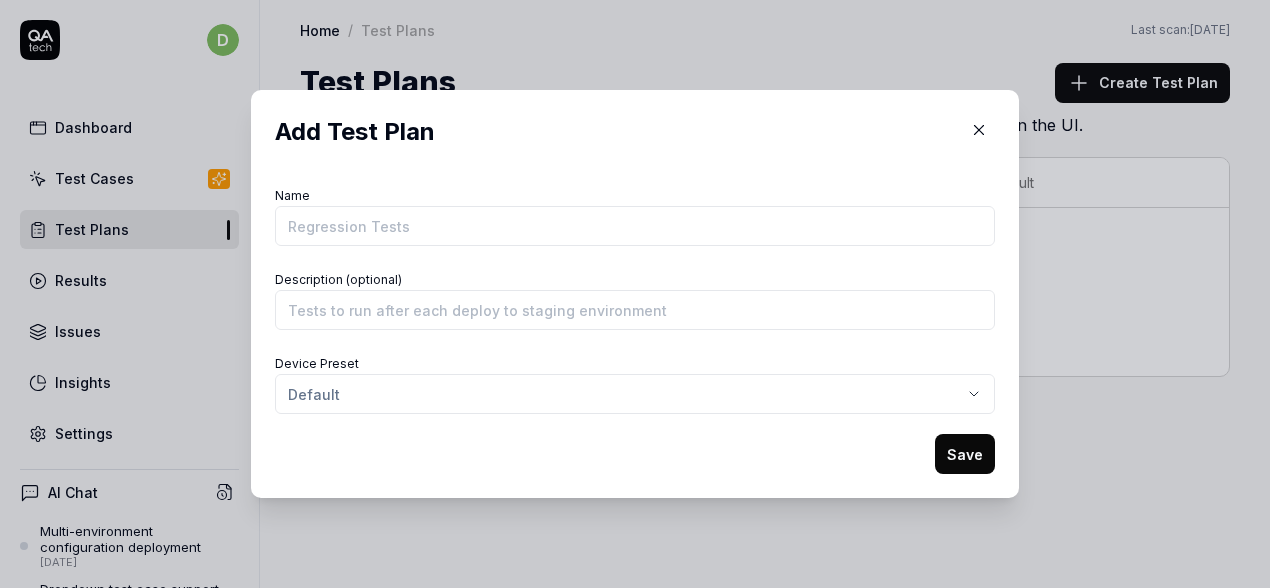 click on "Description (optional)" at bounding box center [635, 298] 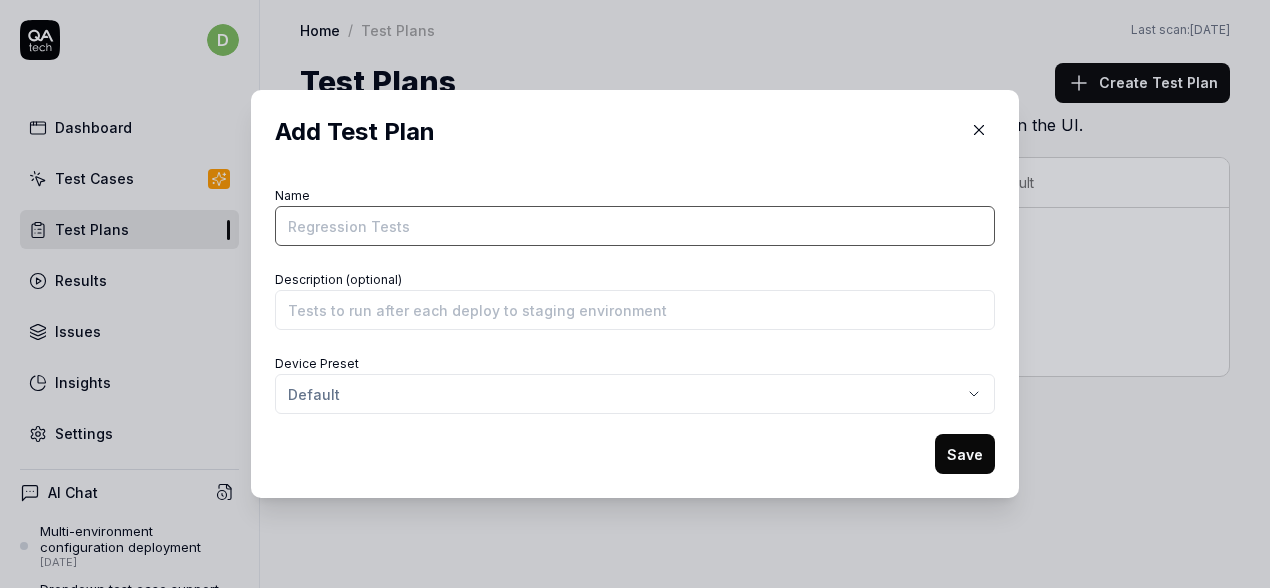 click on "Name" at bounding box center (635, 226) 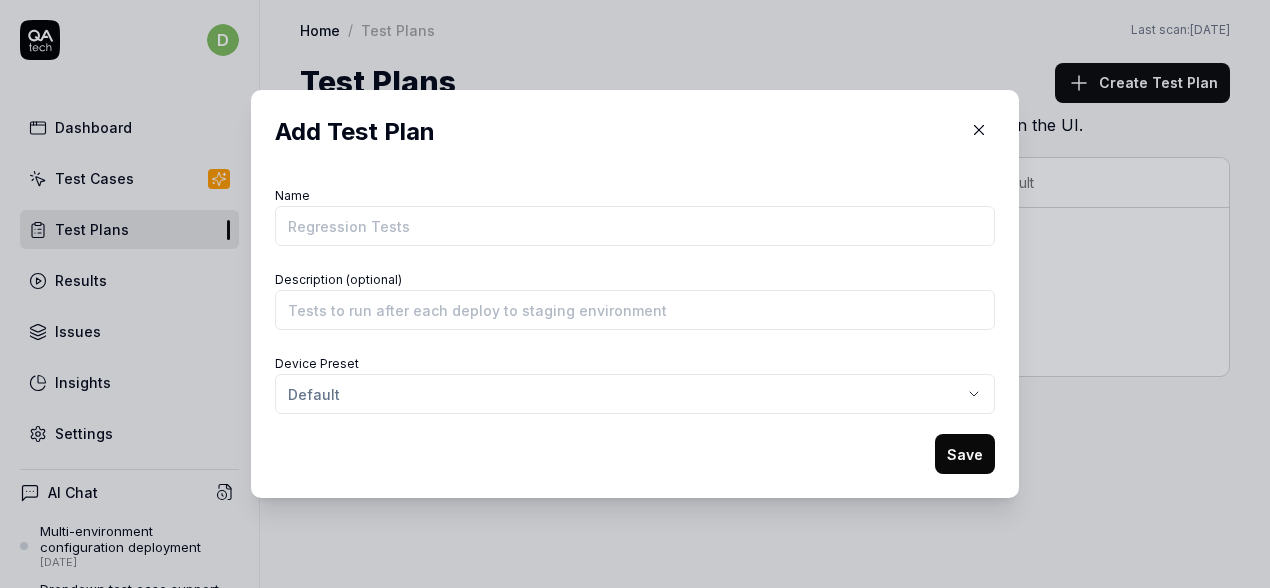 click on "Name" at bounding box center (635, 214) 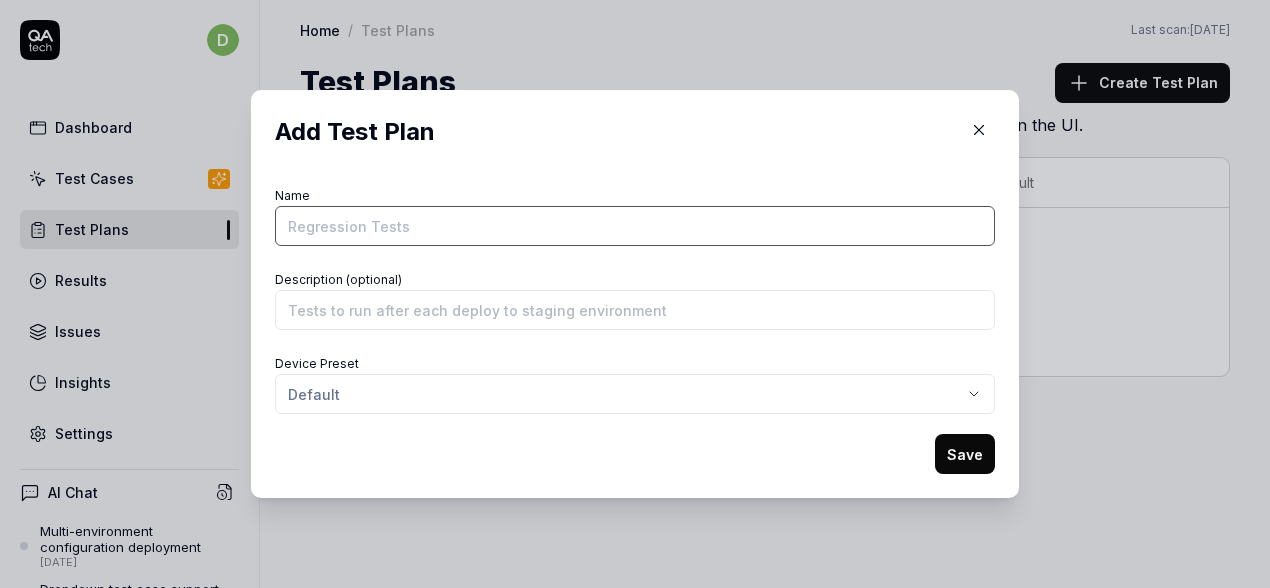 click on "Name" at bounding box center [635, 226] 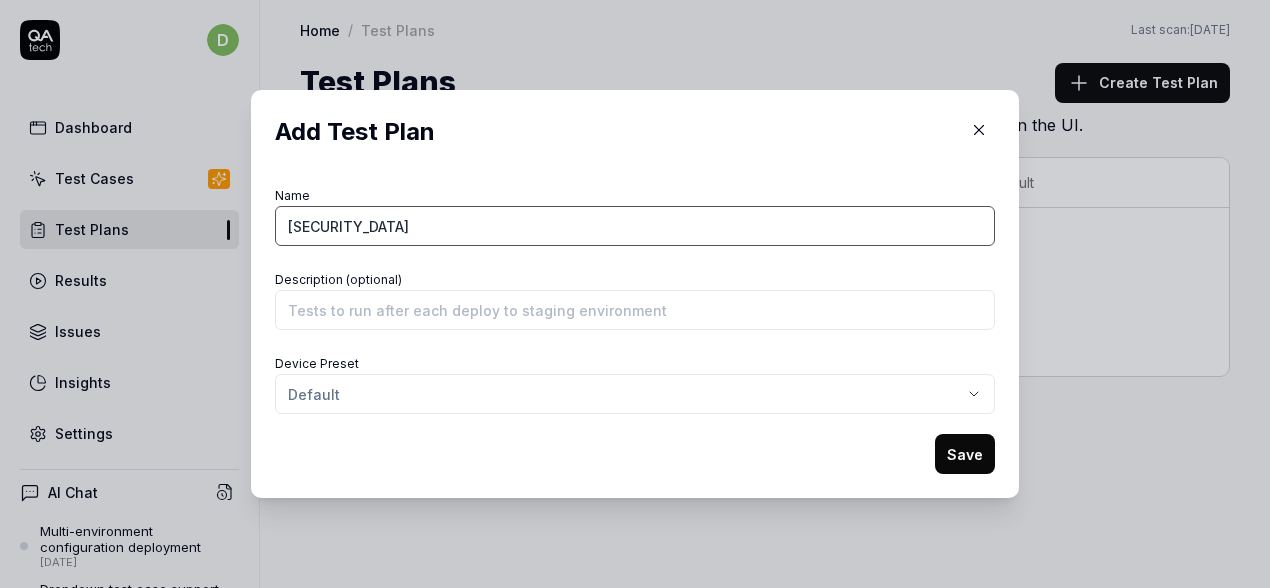 type on "[SECURITY_DATA]" 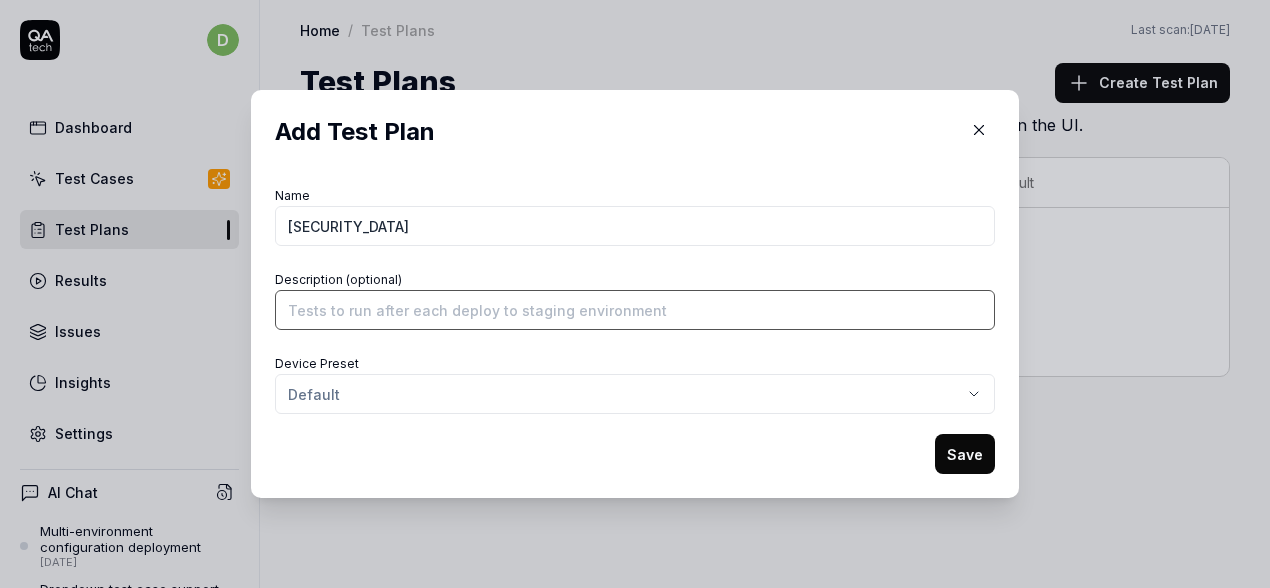 click on "Description (optional)" at bounding box center [635, 310] 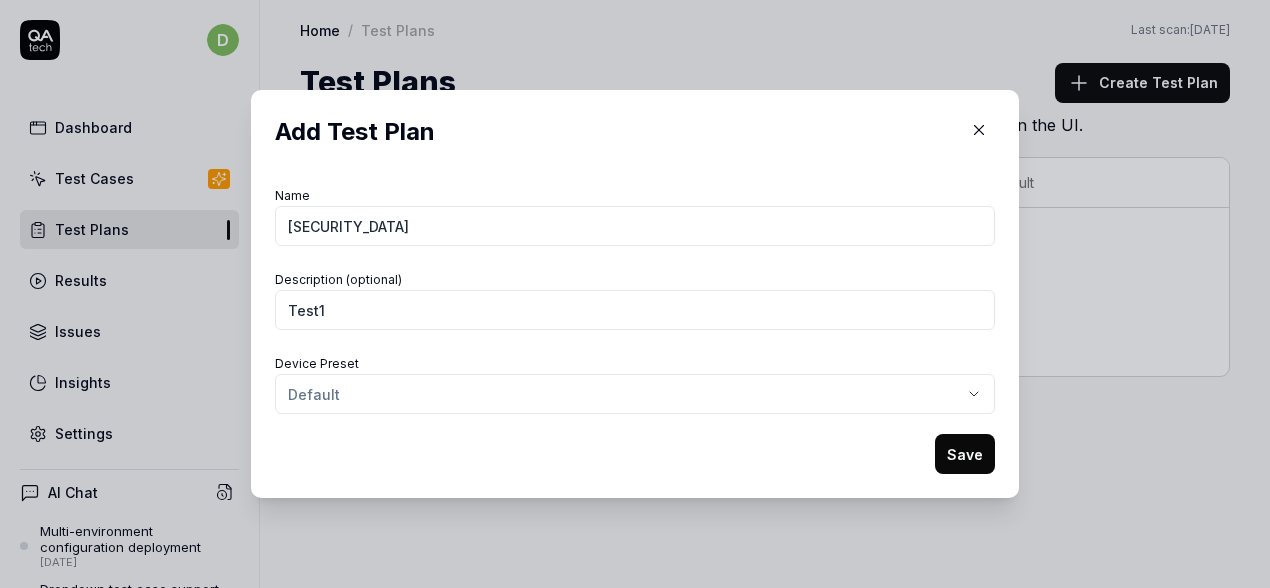 click on "​ Add Test Plan Name [SECURITY_DATA] Description (optional) Test1 Device Preset Default Save" at bounding box center [635, 294] 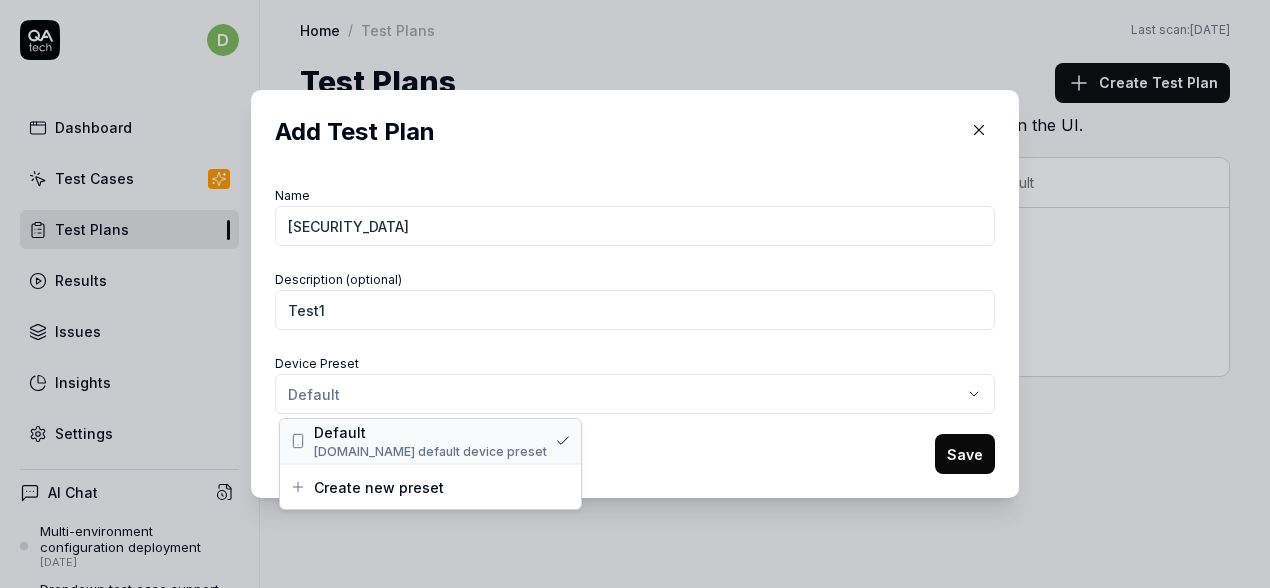 click on "[DOMAIN_NAME] default device preset" at bounding box center (430, 452) 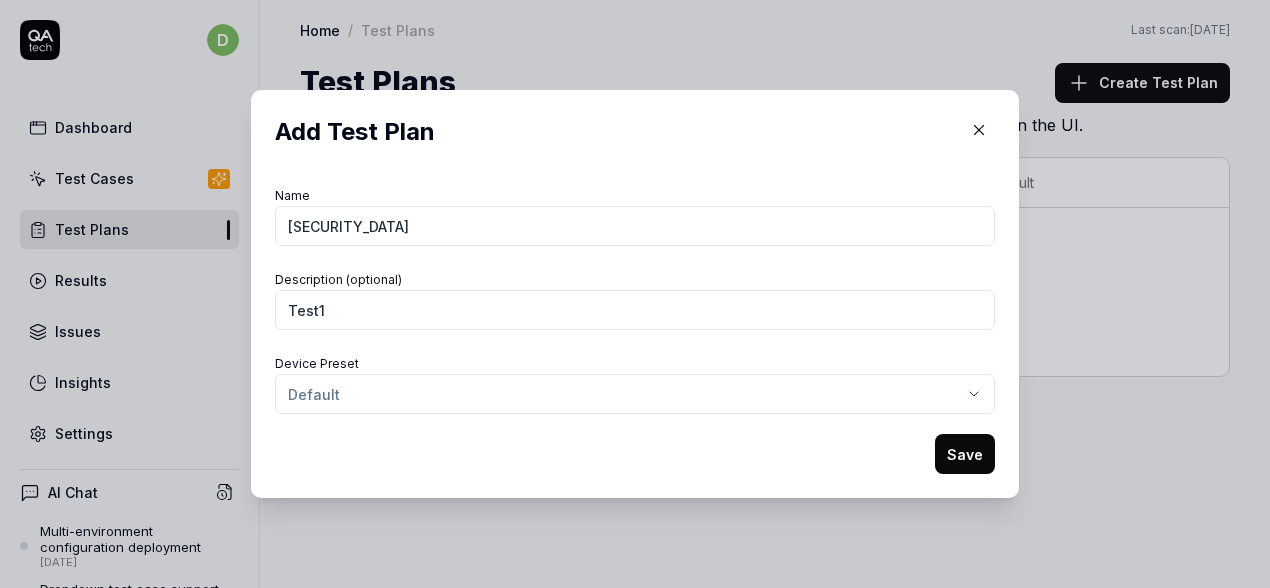 click on "​ Add Test Plan Name [SECURITY_DATA] Description (optional) Test1 Device Preset Default Save" at bounding box center [635, 294] 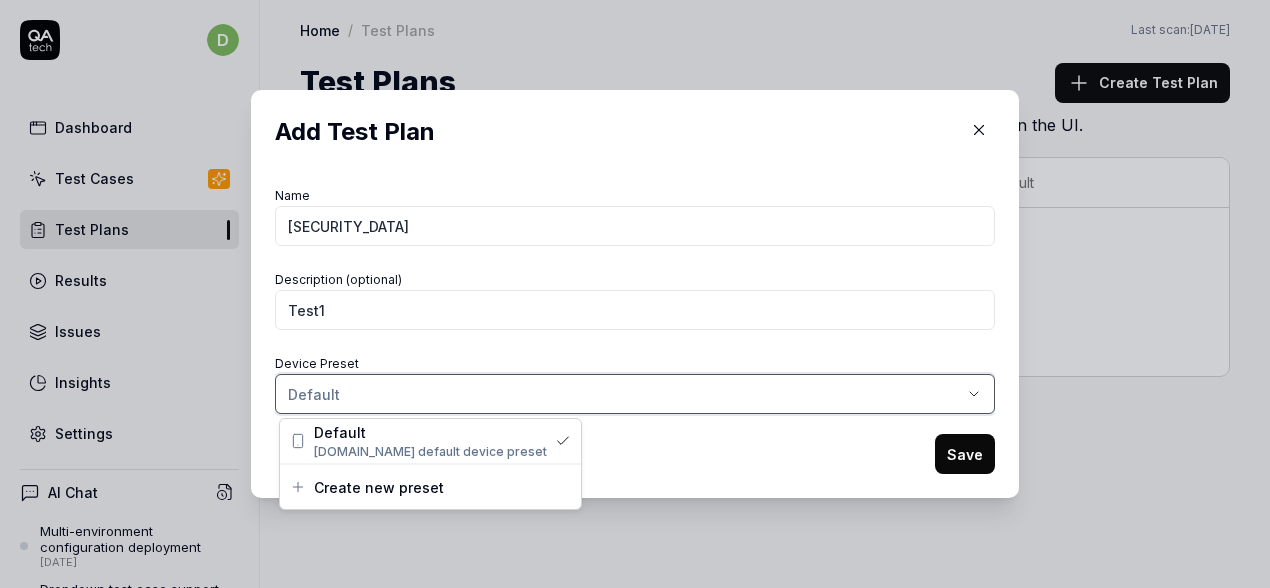 click on "​ Add Test Plan Name [SECURITY_DATA] Description (optional) Test1 Device Preset Default Save" at bounding box center [635, 294] 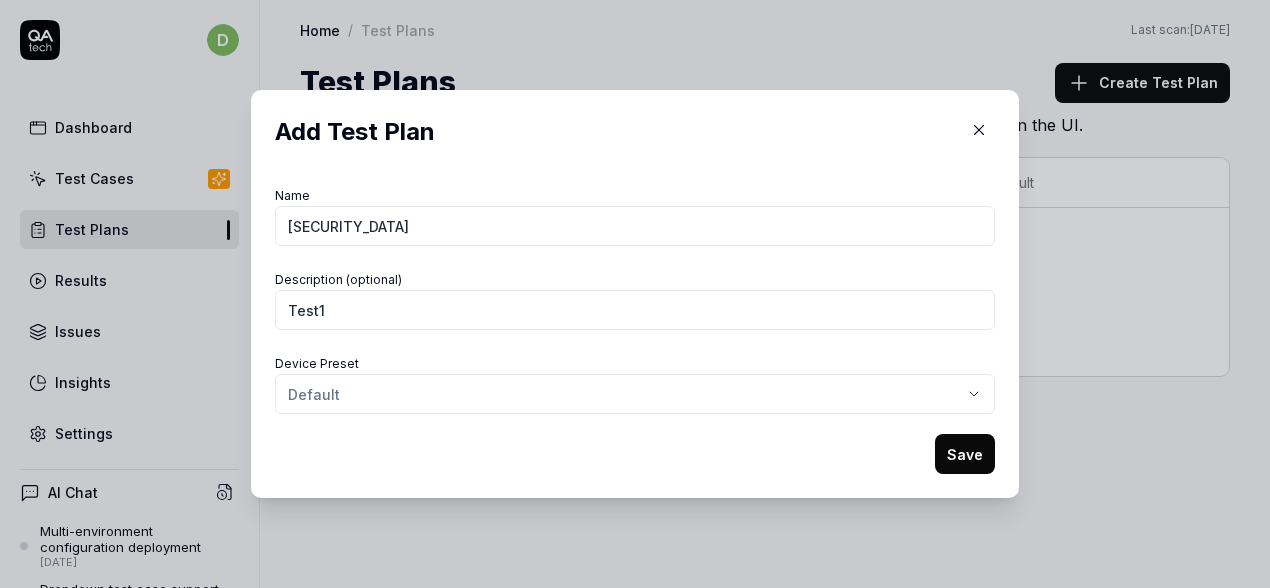 click on "Save" at bounding box center (965, 454) 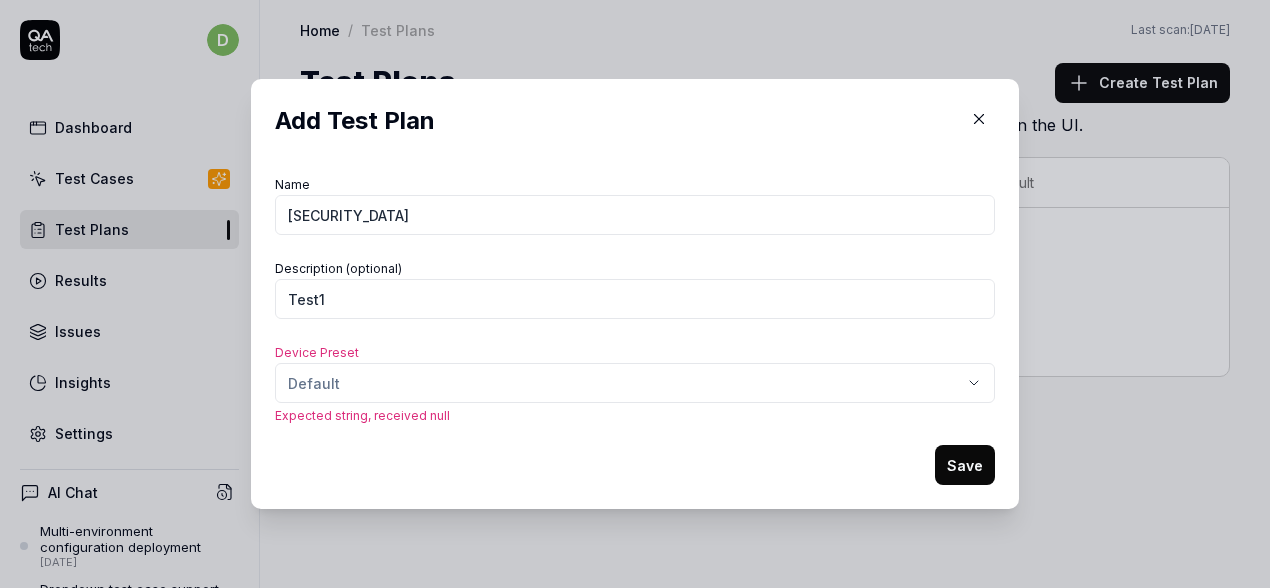 click on "​ Add Test Plan Name [SECURITY_DATA] Description (optional) Test1 Device Preset Default Expected string, received null Save" at bounding box center (635, 294) 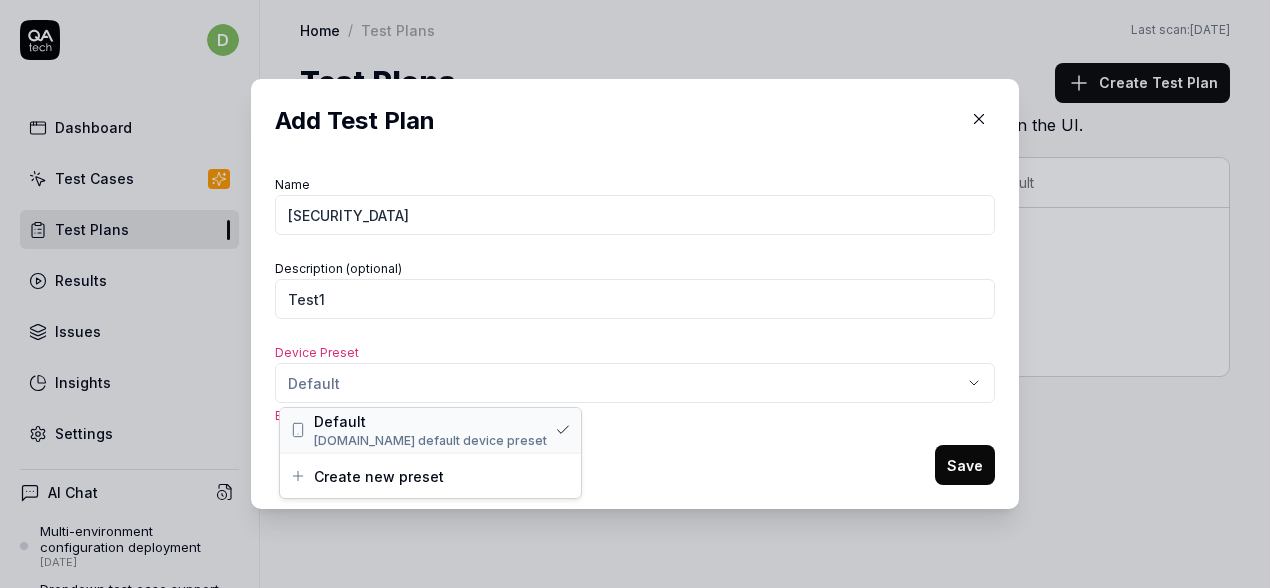 click on "[DOMAIN_NAME] default device preset" at bounding box center [430, 441] 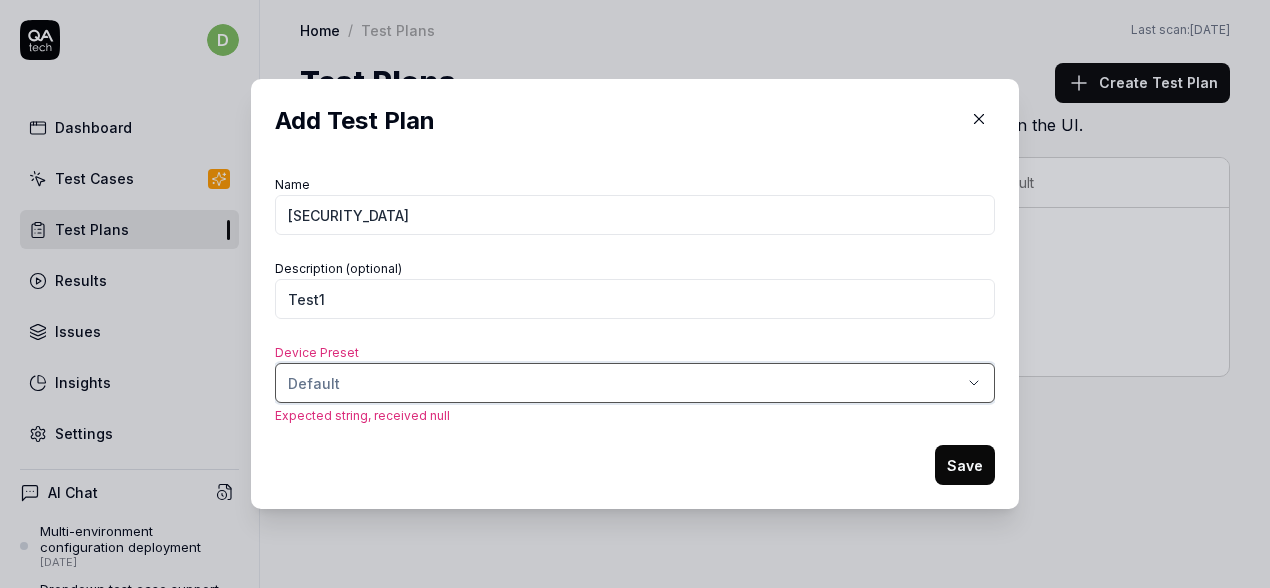 type 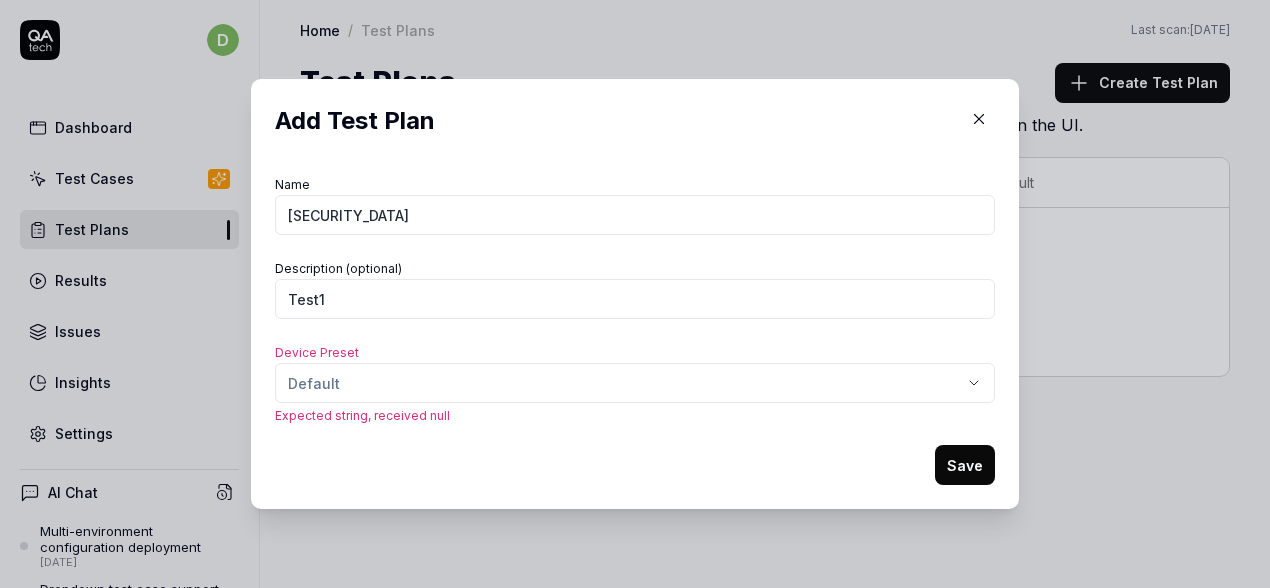 click on "​ Add Test Plan Name [SECURITY_DATA] Description (optional) Test1 Device Preset Default Expected string, received null Save" at bounding box center [635, 294] 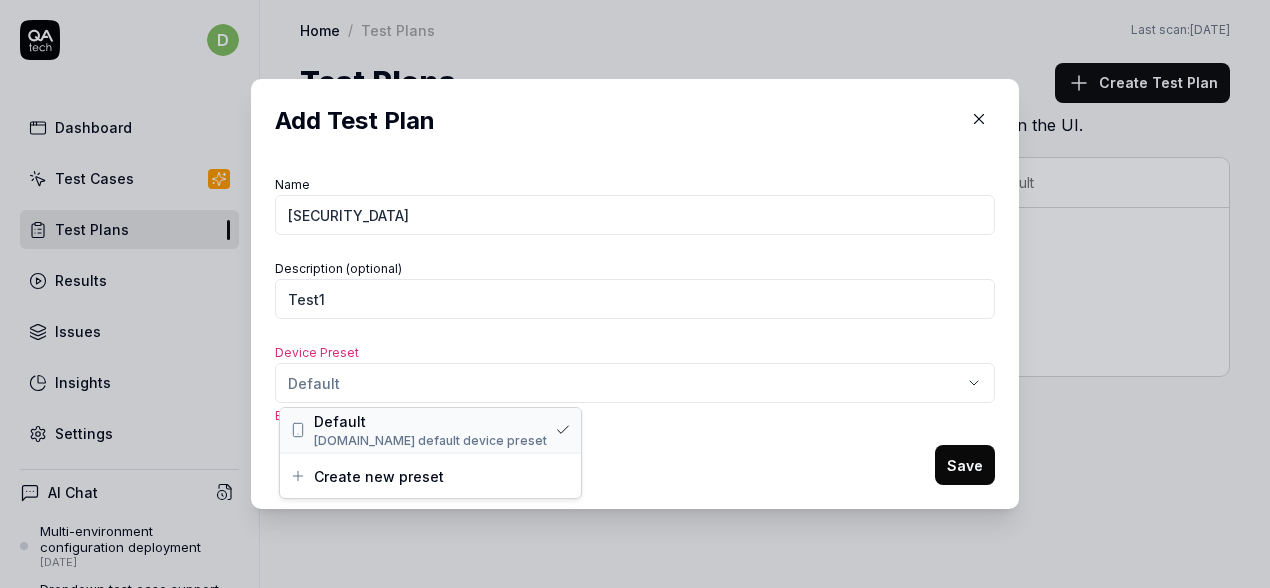 click on "[DOMAIN_NAME] default device preset" at bounding box center (430, 441) 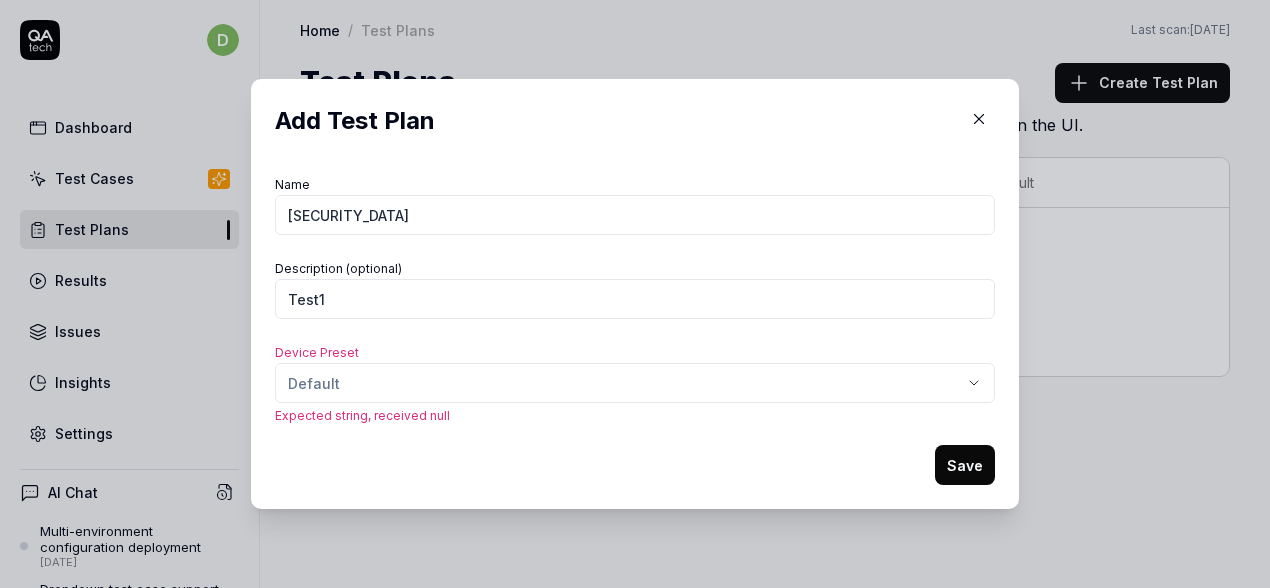 click on "​ Add Test Plan Name [SECURITY_DATA] Description (optional) Test1 Device Preset Default Expected string, received null Save" at bounding box center [635, 294] 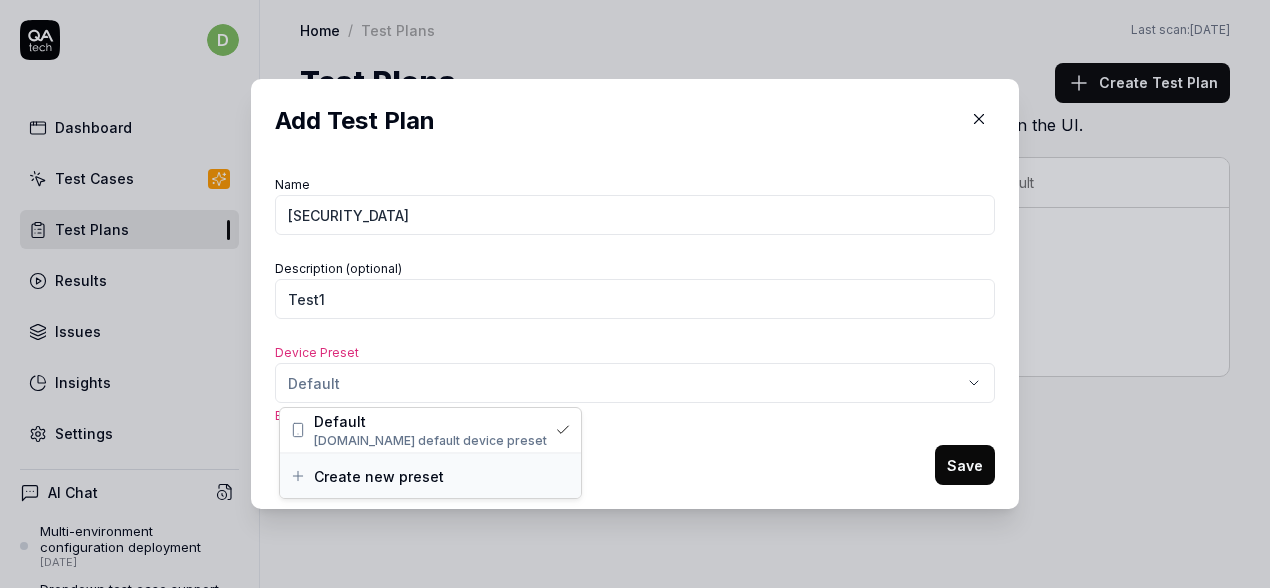 click on "Create new preset" at bounding box center [430, 476] 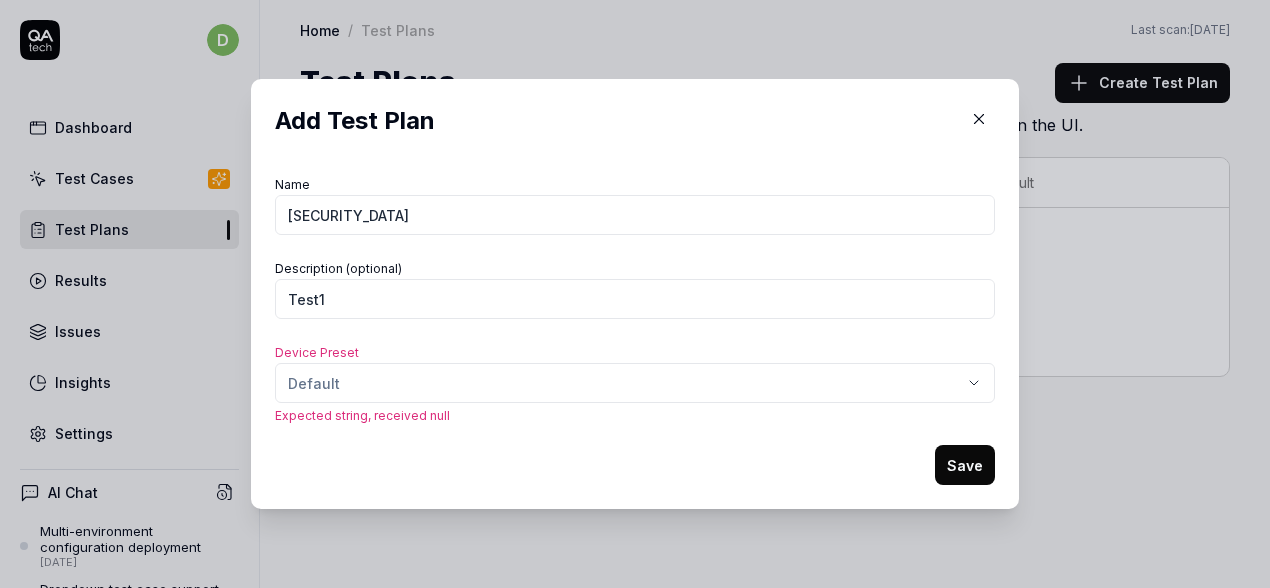 click 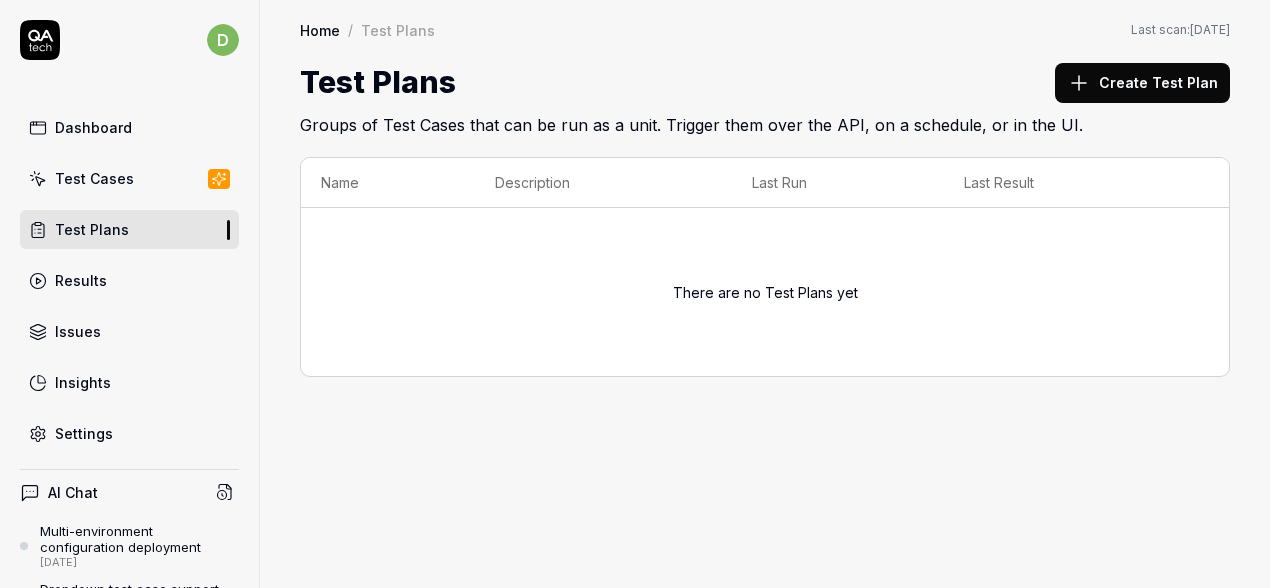 click on "Create Test Plan" at bounding box center [1142, 83] 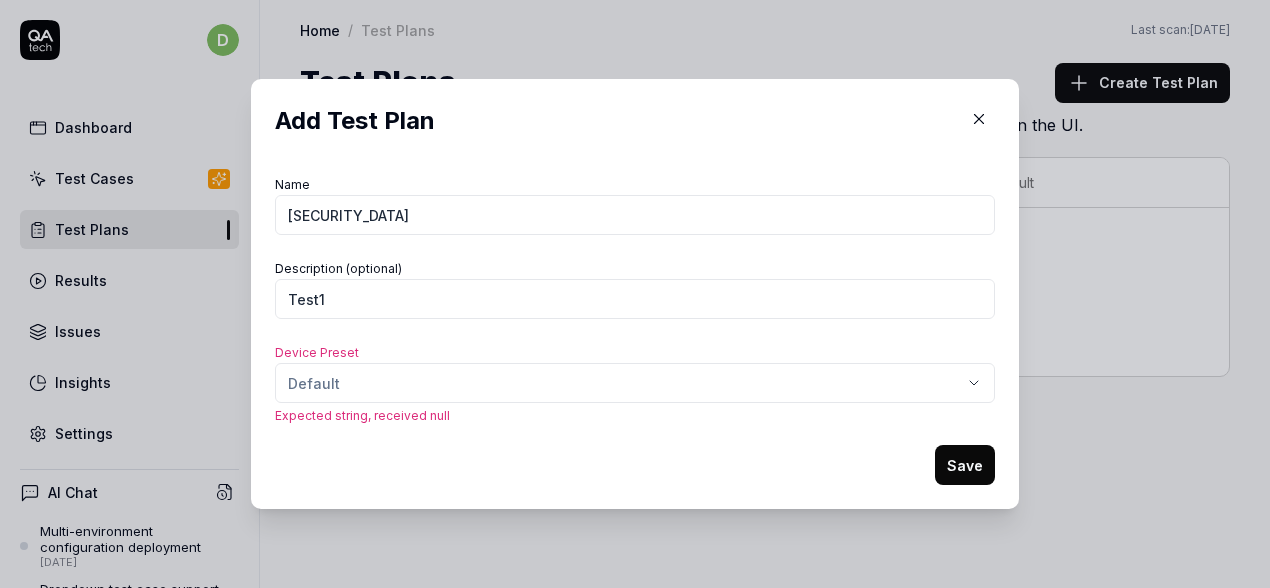 click on "​ Add Test Plan Name [SECURITY_DATA] Description (optional) Test1 Device Preset Default Expected string, received null Save" at bounding box center [635, 294] 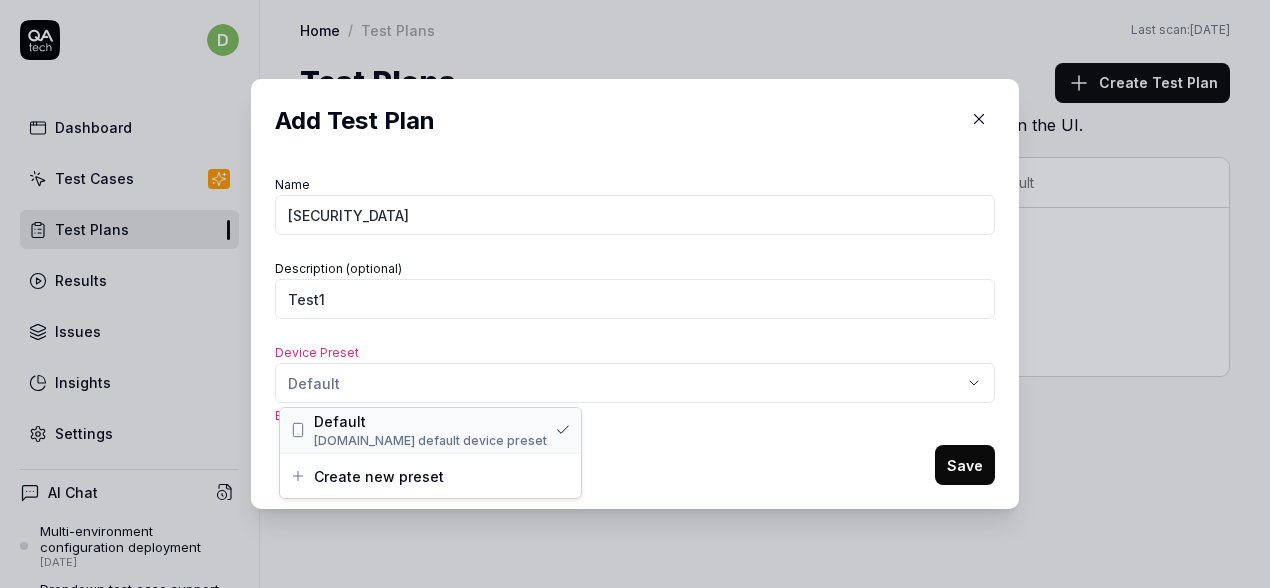 click on "Default" at bounding box center (430, 421) 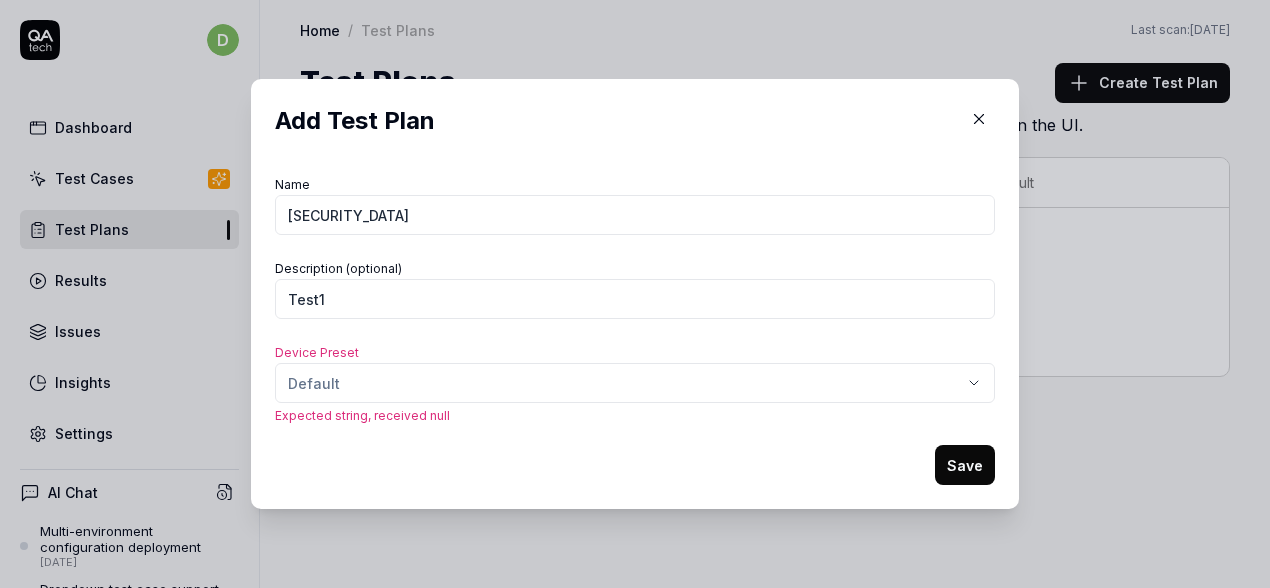 click on "Save" at bounding box center [965, 465] 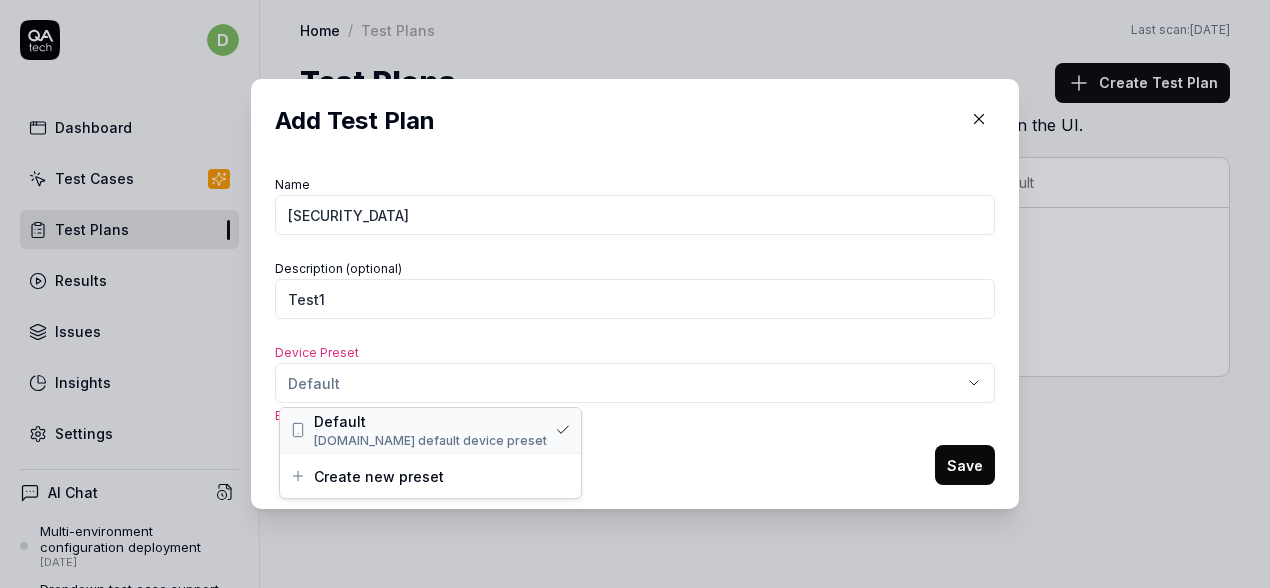 click on "[DOMAIN_NAME] default device preset" at bounding box center (430, 441) 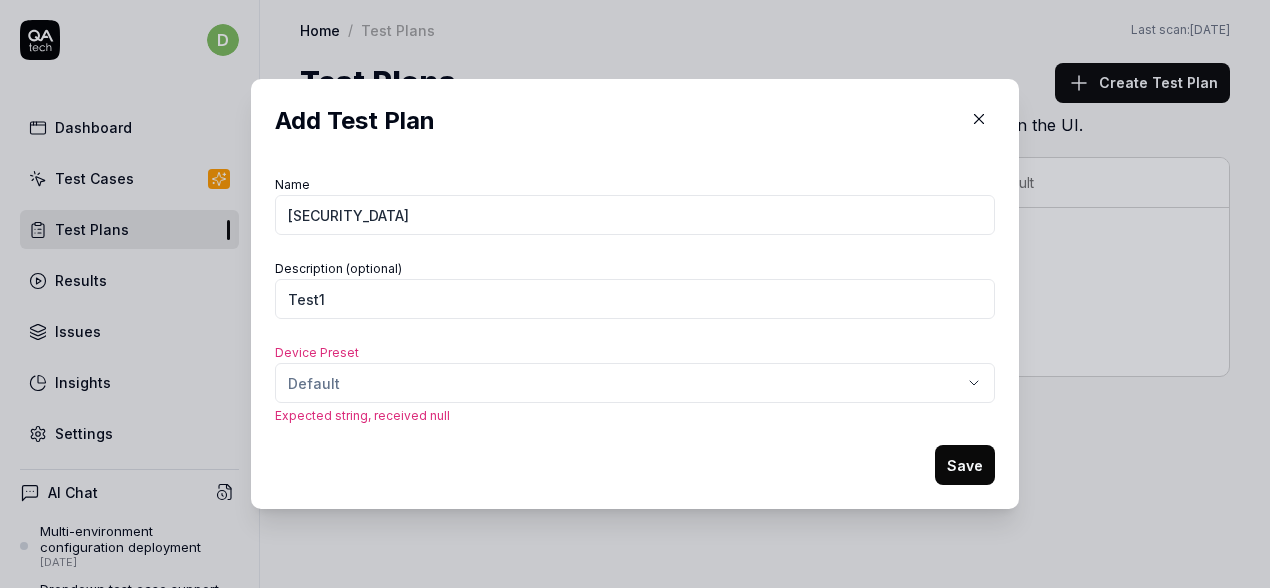 click on "​ Add Test Plan Name [SECURITY_DATA] Description (optional) Test1 Device Preset Default Expected string, received null Save" at bounding box center (635, 294) 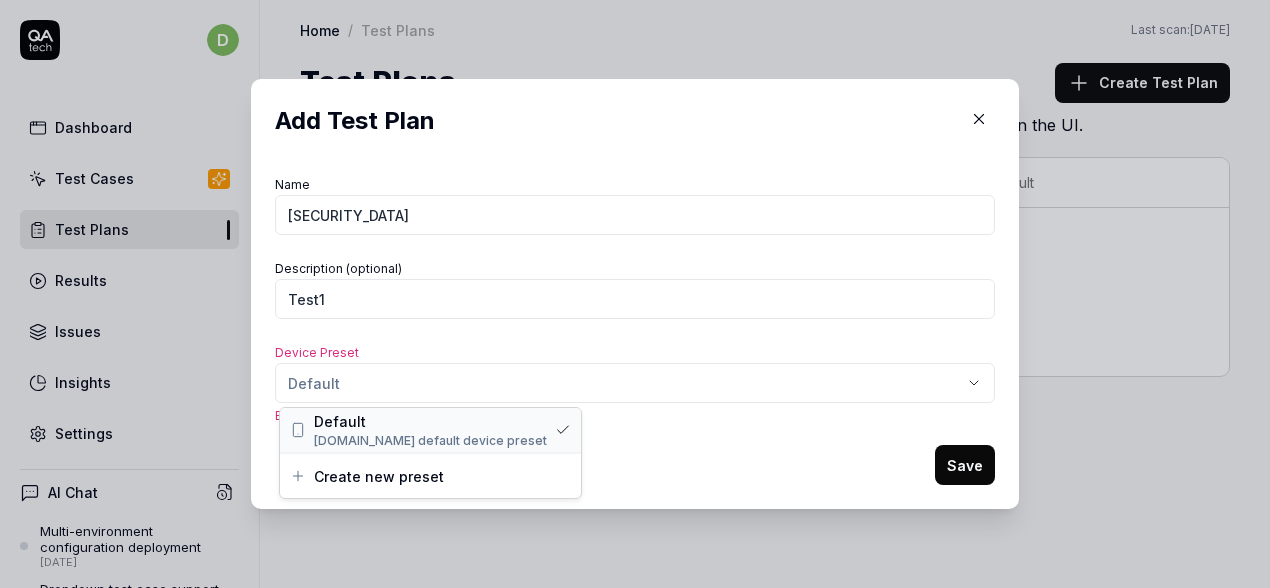 click on "Default" at bounding box center (430, 421) 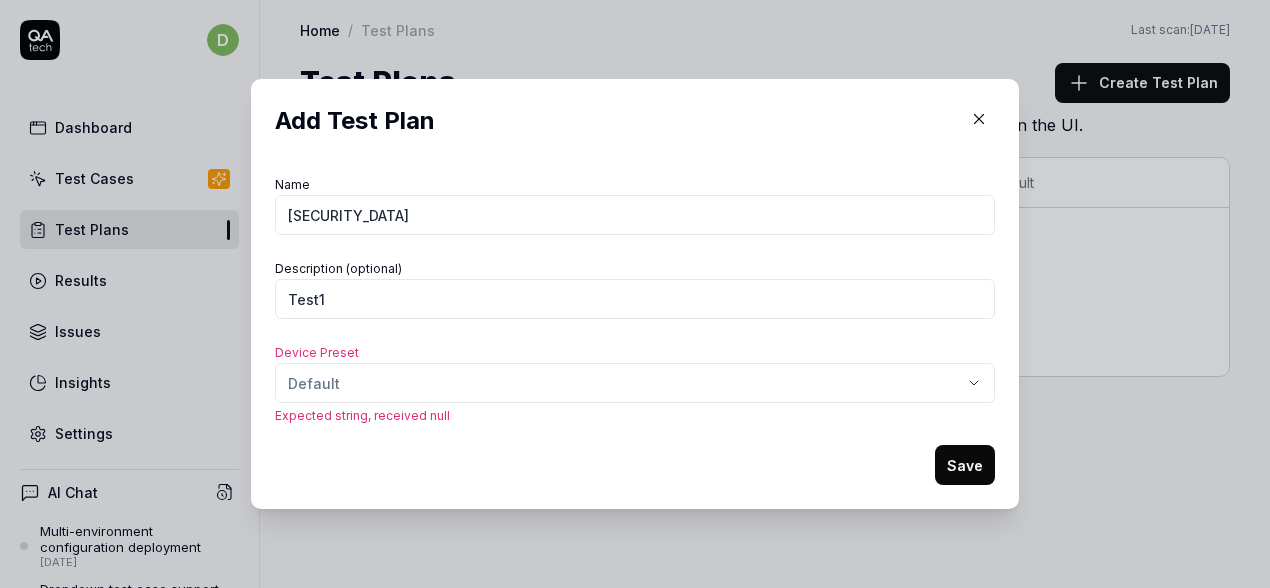 click on "Add Test Plan" at bounding box center [635, 121] 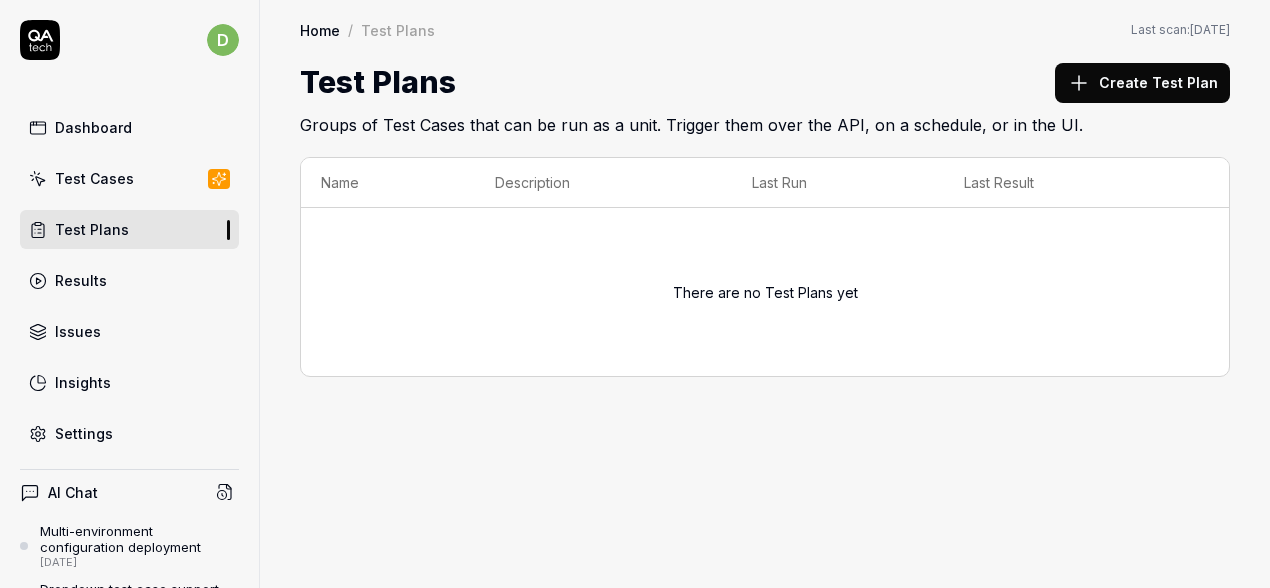 click on "Create Test Plan" at bounding box center (1142, 83) 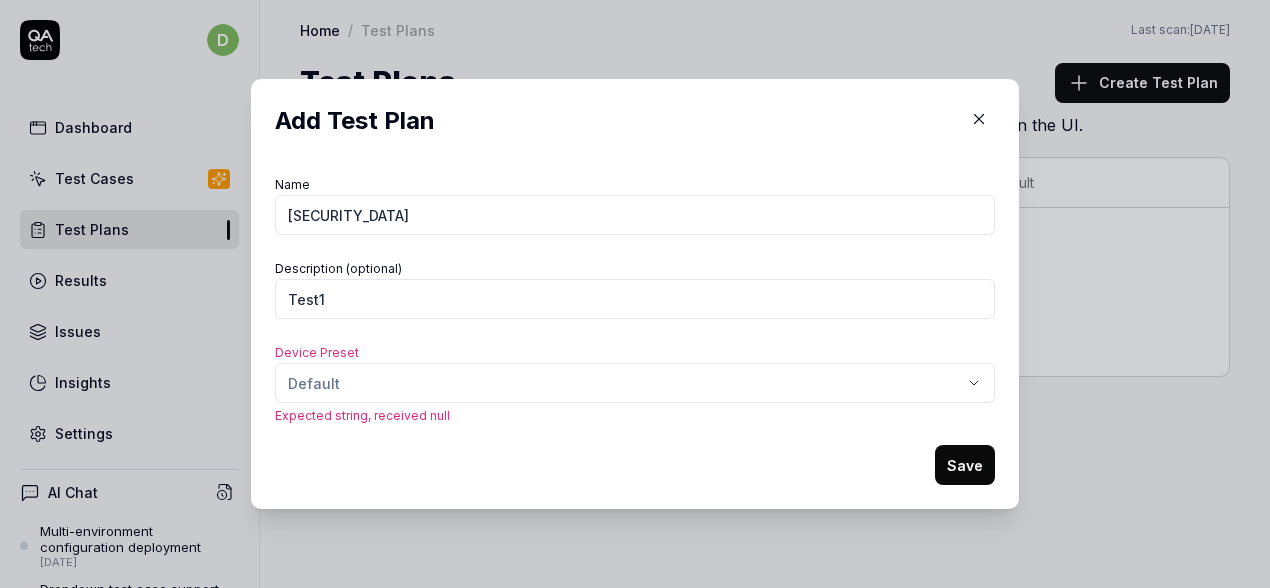 click on "​ Add Test Plan Name [SECURITY_DATA] Description (optional) Test1 Device Preset Default Expected string, received null Save" at bounding box center [635, 294] 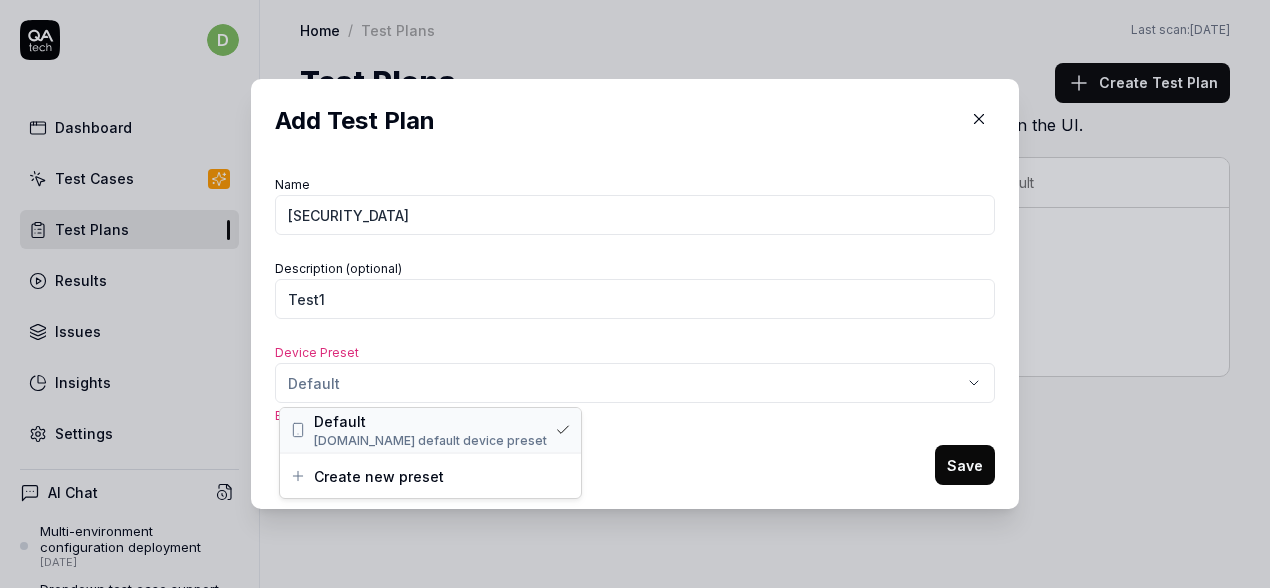 click on "[DOMAIN_NAME] default device preset" at bounding box center [430, 441] 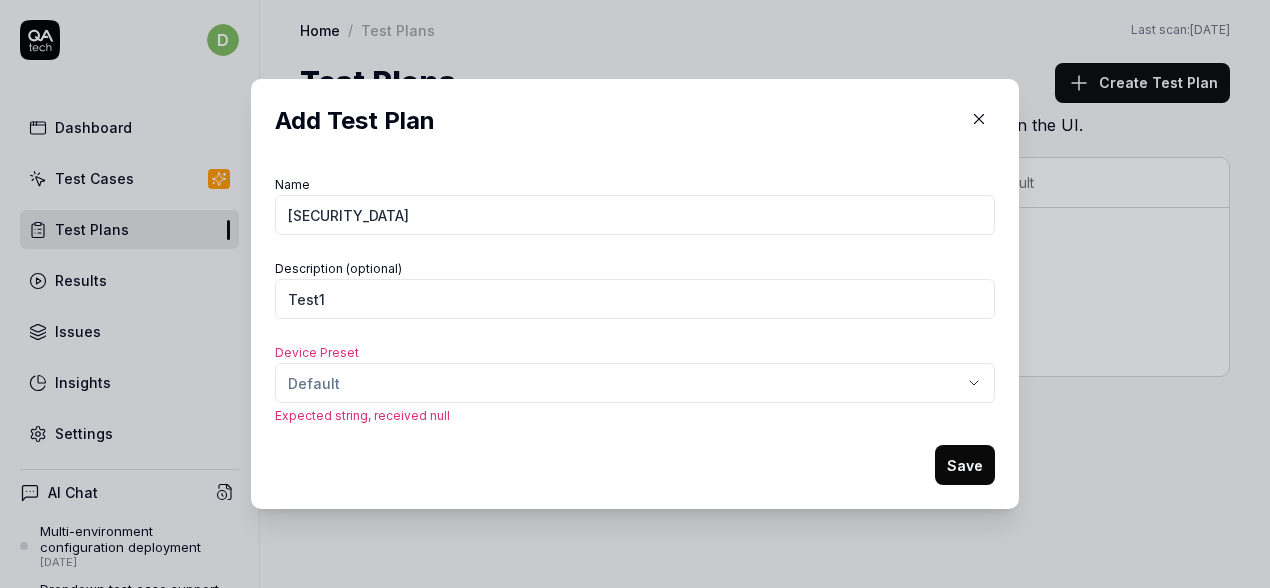 click on "Save" at bounding box center (965, 465) 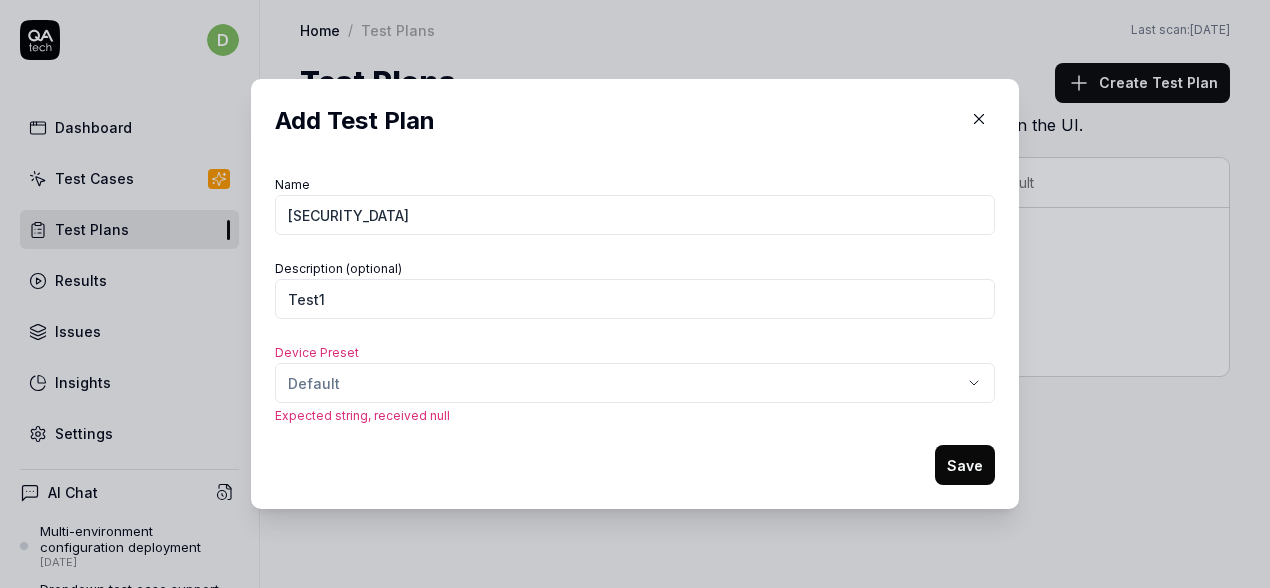 click on "Save" at bounding box center (965, 465) 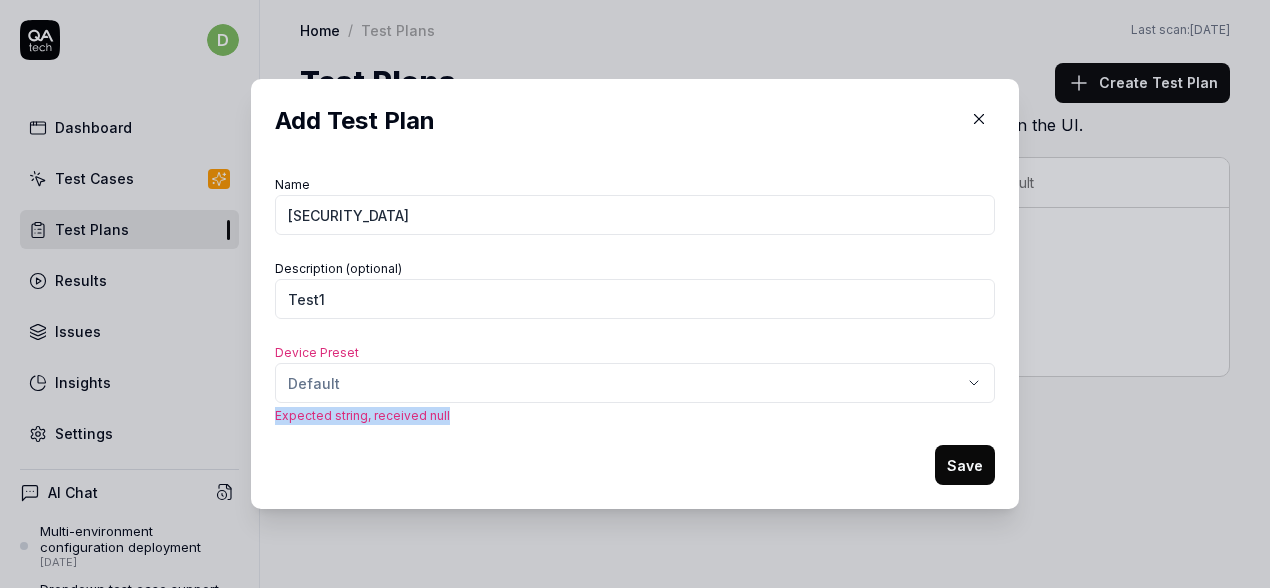 drag, startPoint x: 473, startPoint y: 418, endPoint x: 259, endPoint y: 418, distance: 214 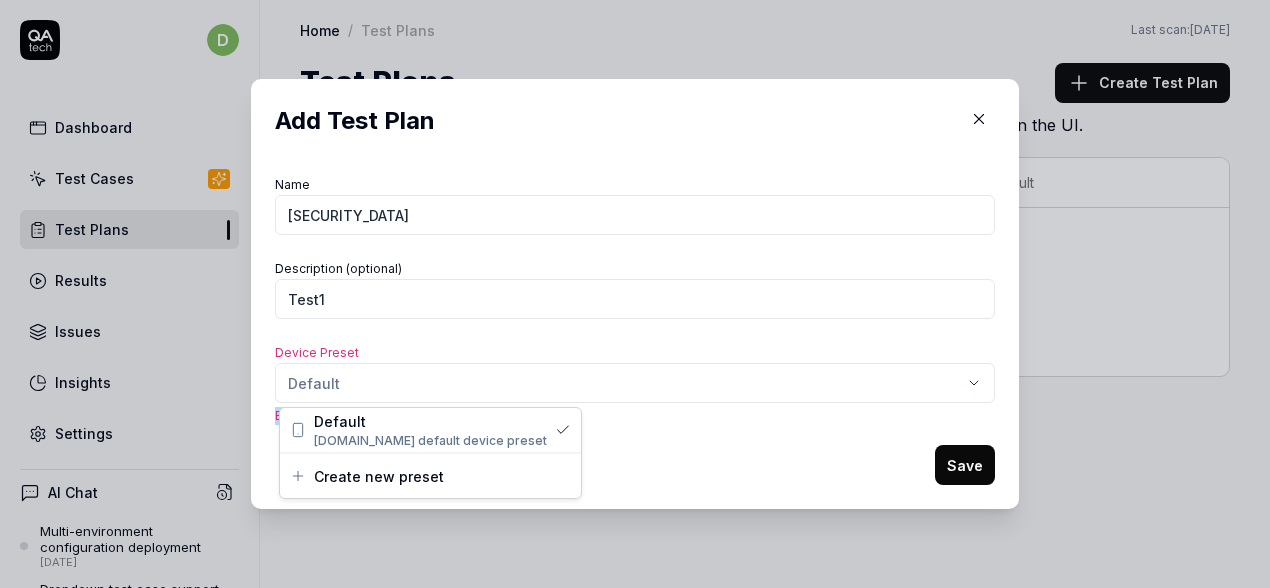 click on "​ Add Test Plan Name [SECURITY_DATA] Description (optional) Test1 Device Preset Default Expected string, received null Save" at bounding box center (635, 294) 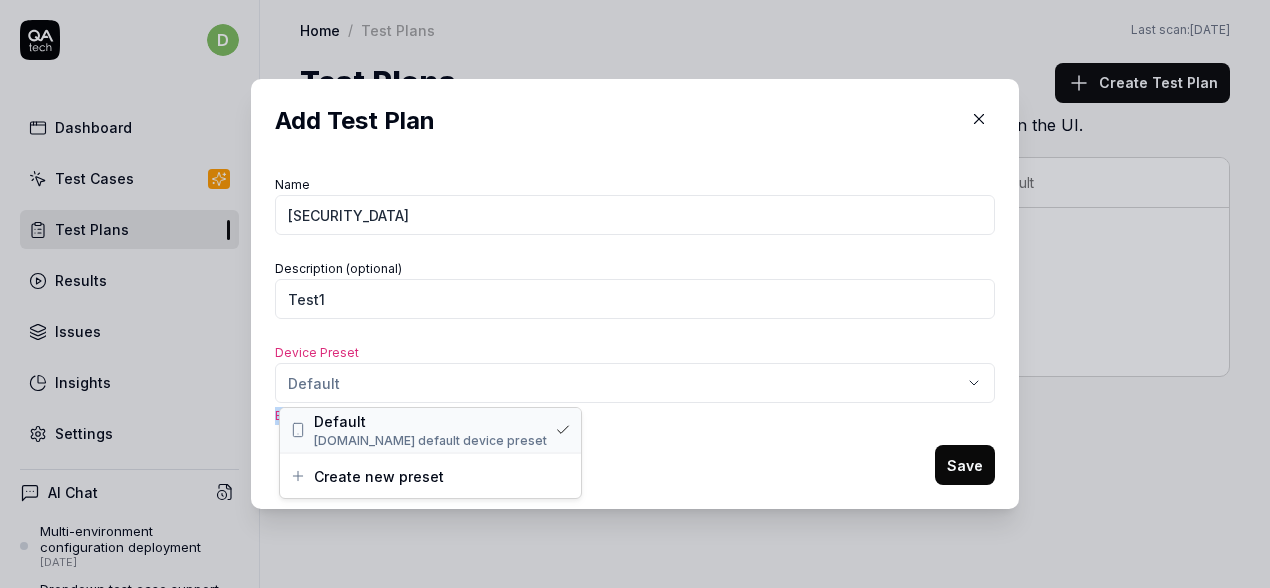 click on "[DOMAIN_NAME] default device preset" at bounding box center (430, 441) 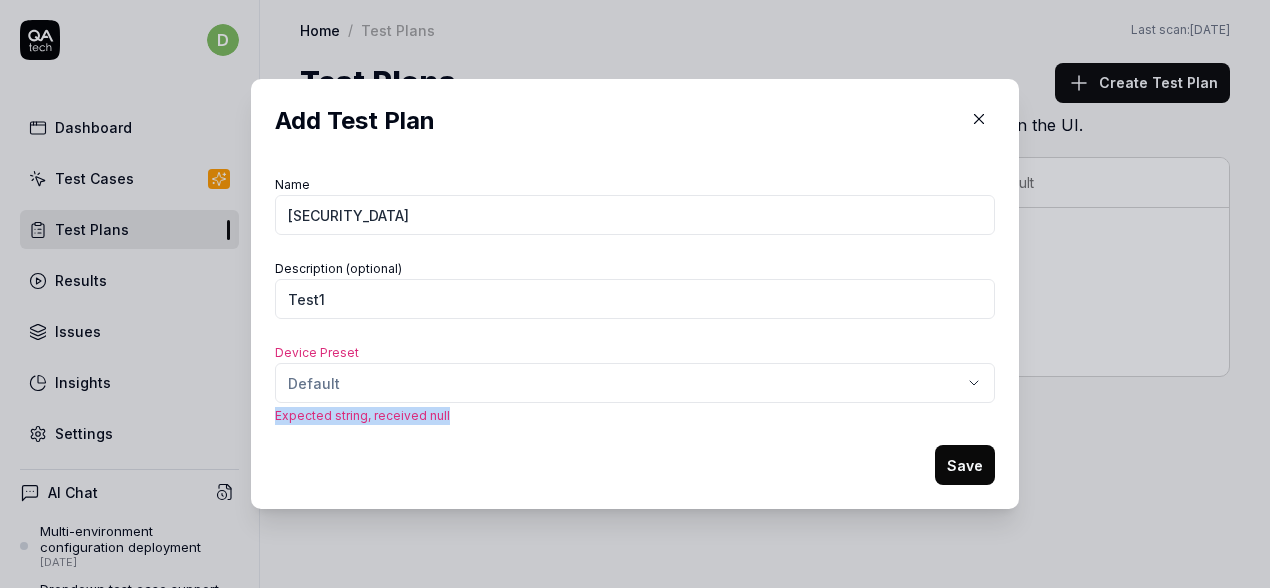 click on "​ Add Test Plan Name [SECURITY_DATA] Description (optional) Test1 Device Preset Default Expected string, received null Save" at bounding box center [635, 294] 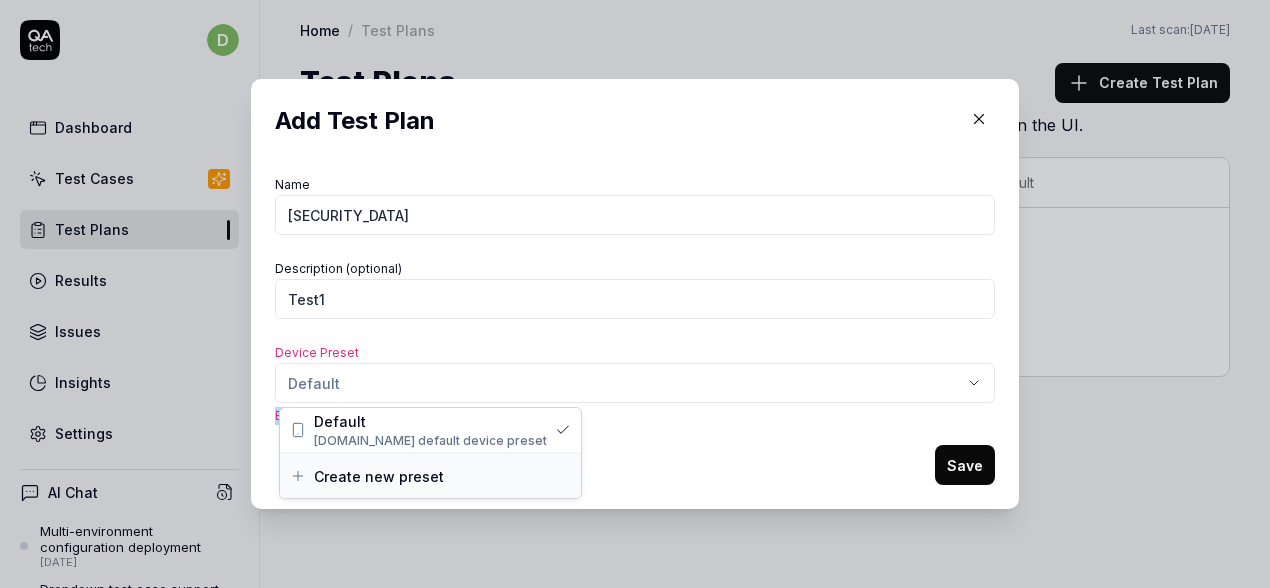 click on "Create new preset" at bounding box center (379, 476) 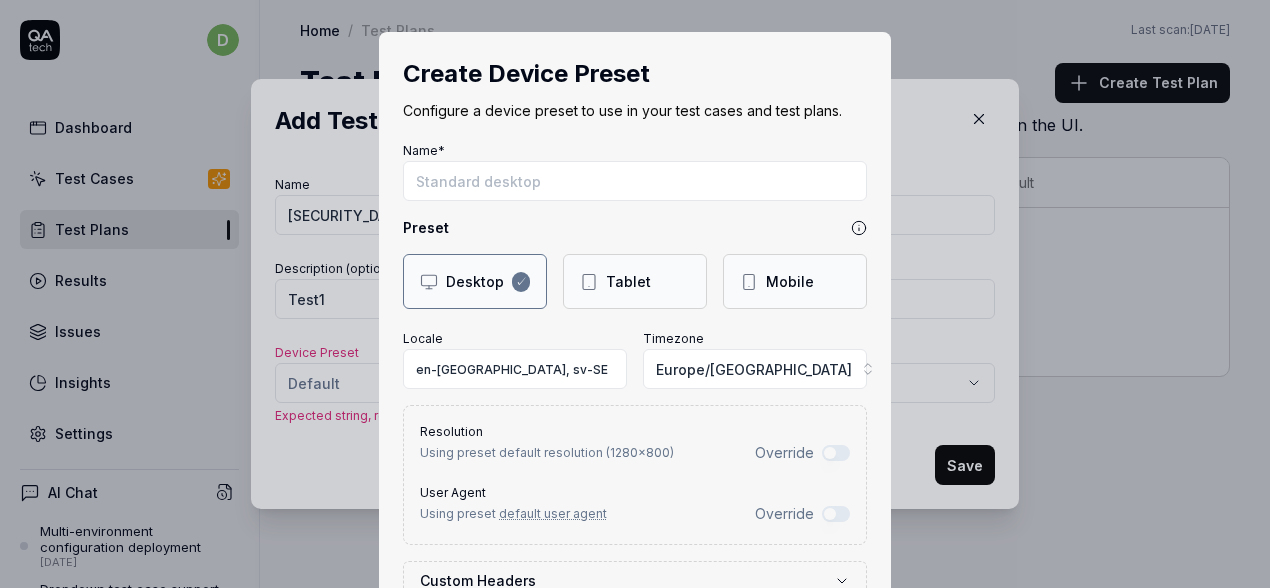 scroll, scrollTop: 295, scrollLeft: 0, axis: vertical 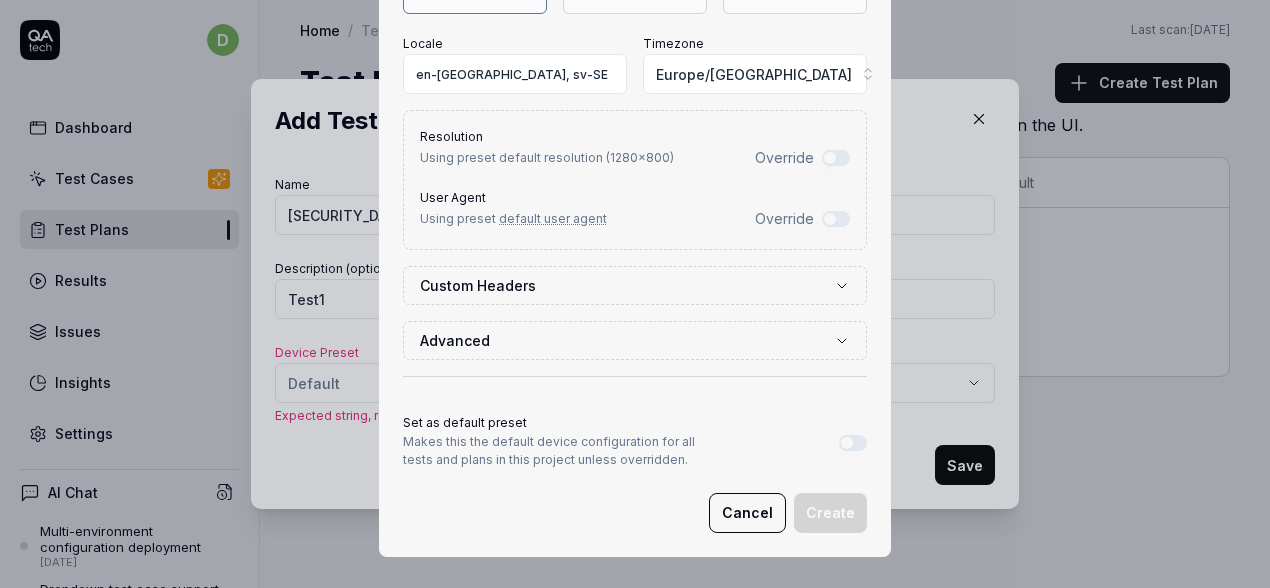 click on "Cancel" at bounding box center [747, 513] 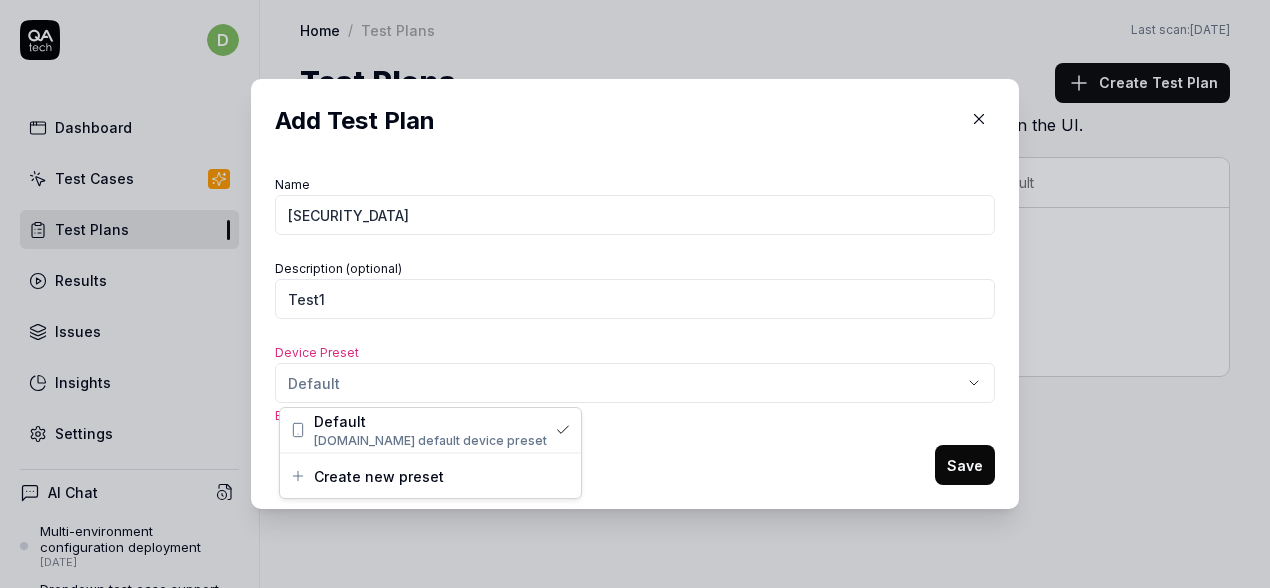click on "​ Add Test Plan Name [SECURITY_DATA] Description (optional) Test1 Device Preset Default Expected string, received null Save" at bounding box center (635, 294) 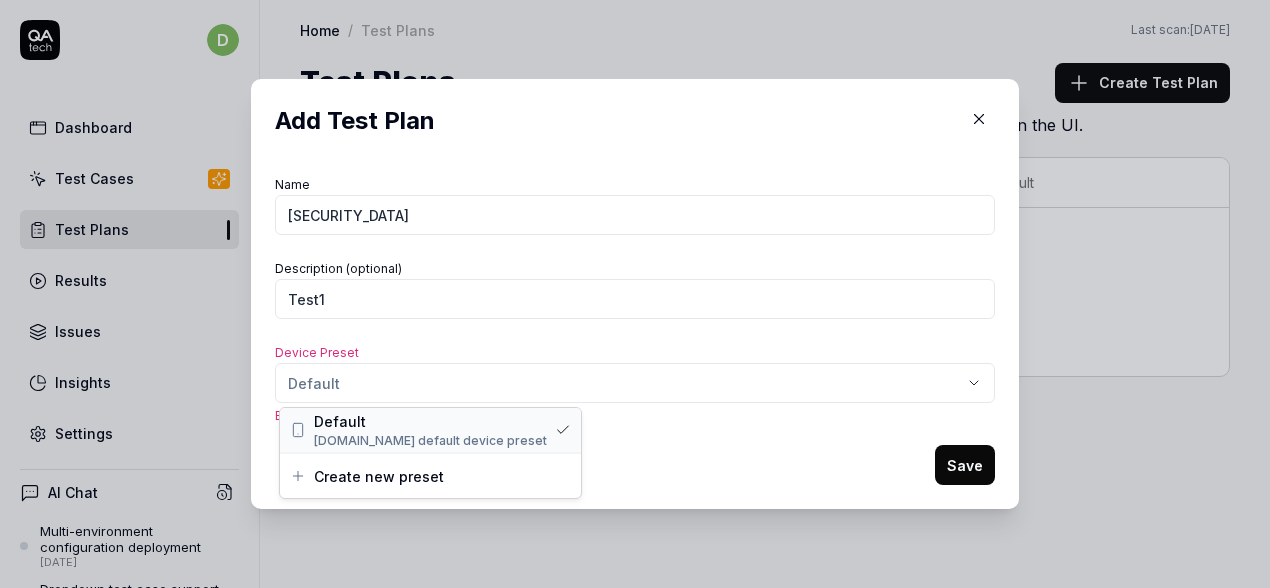 click on "Default" at bounding box center (430, 421) 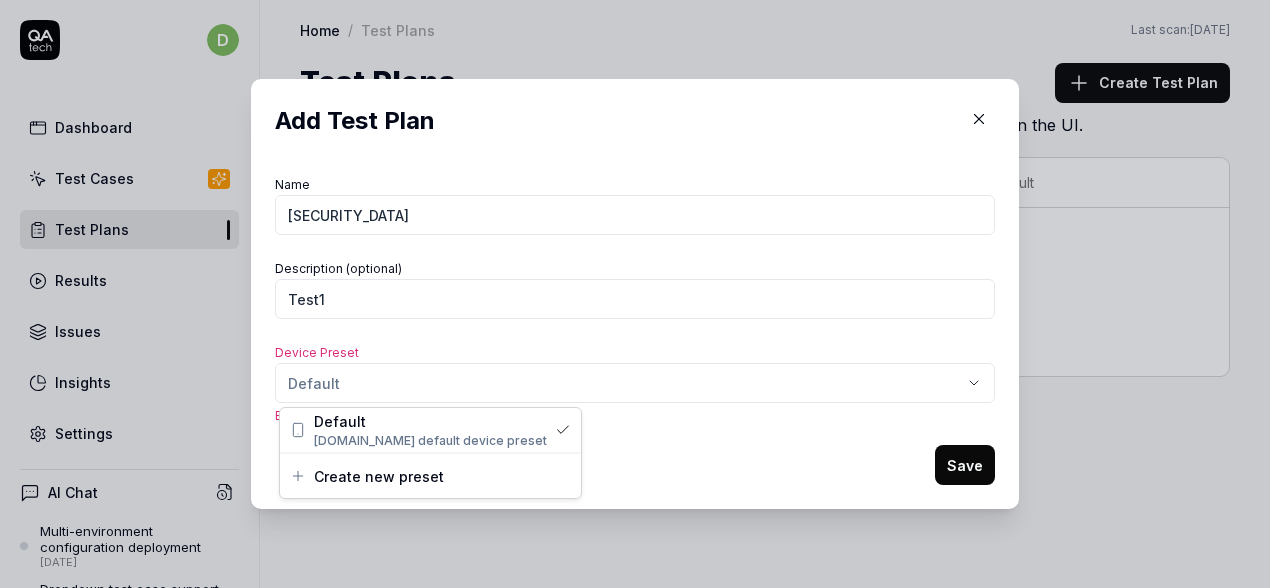 click on "Expected string, received null" at bounding box center (635, 416) 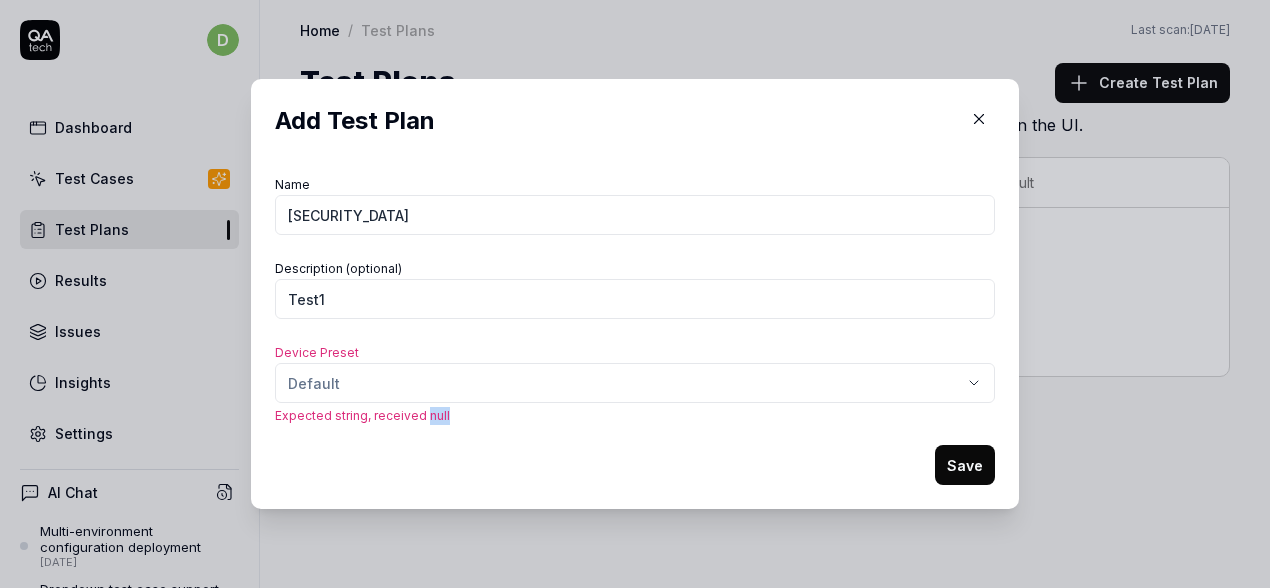 click on "Expected string, received null" at bounding box center [635, 416] 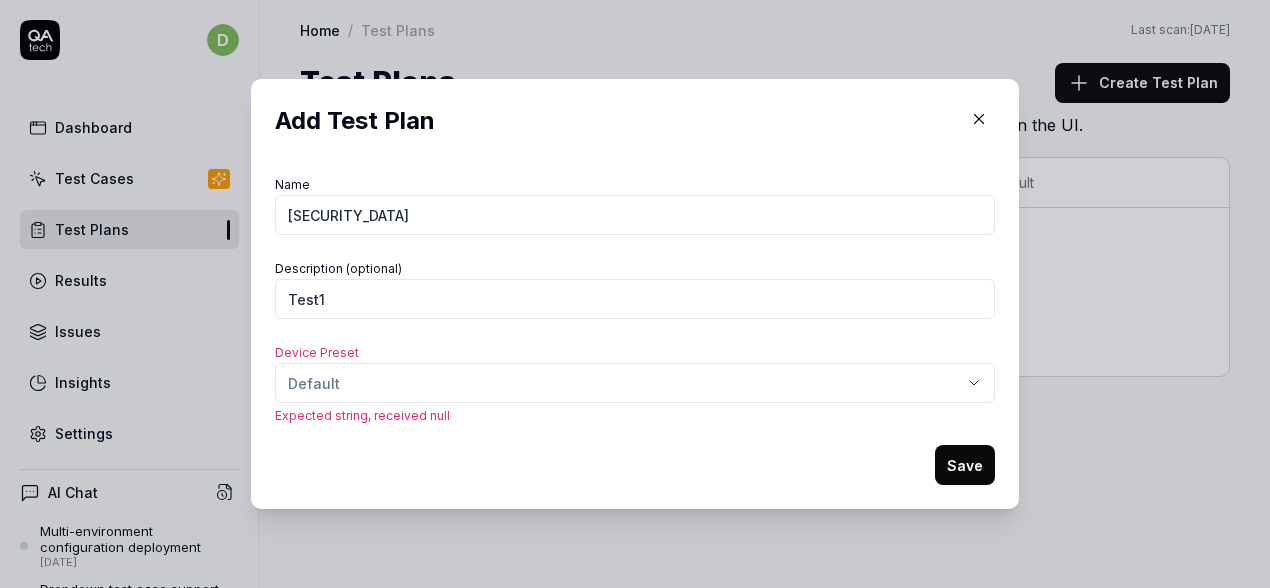 click on "Name [SECURITY_DATA] Description (optional) Test1 Device Preset Default Expected string, received null Save" at bounding box center [635, 328] 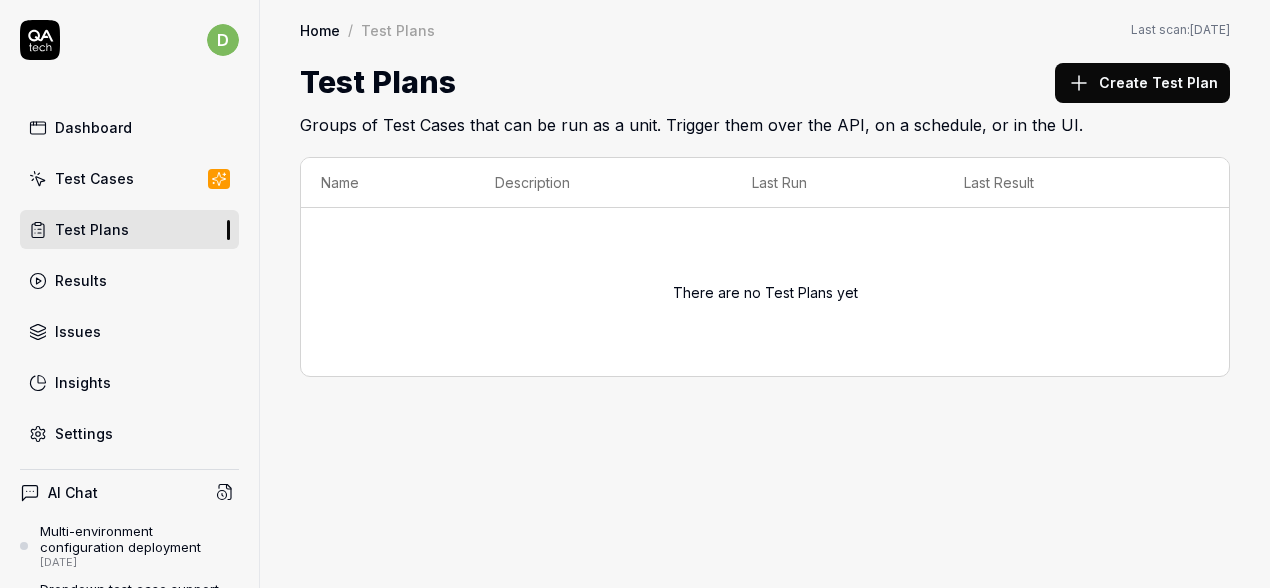 scroll, scrollTop: 336, scrollLeft: 0, axis: vertical 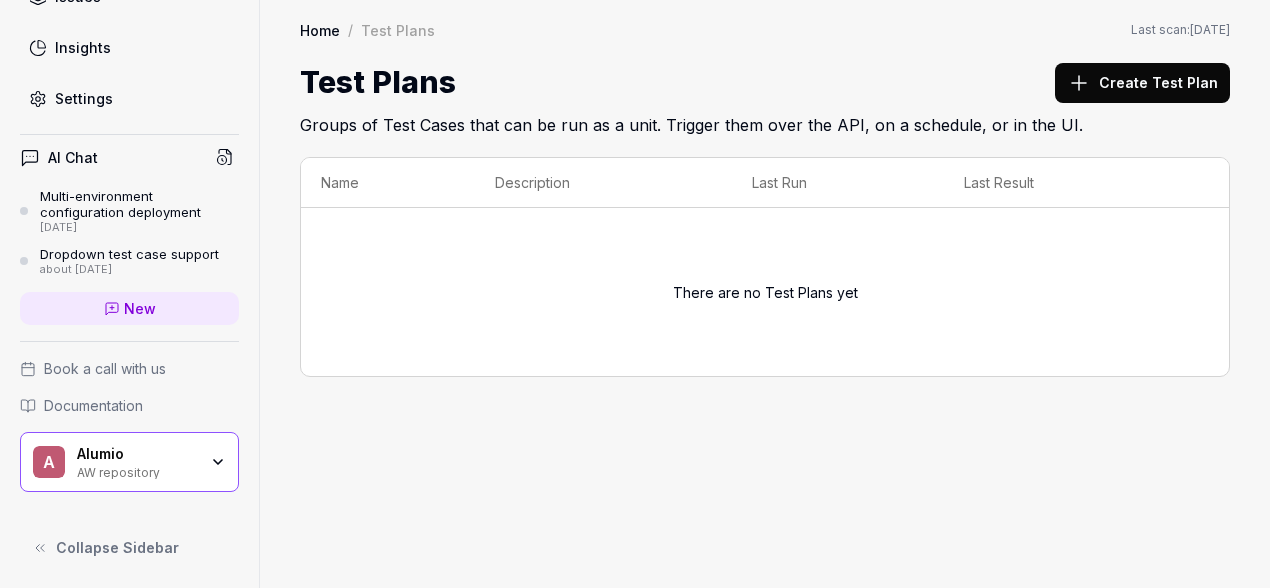 click on "Settings" at bounding box center [84, 98] 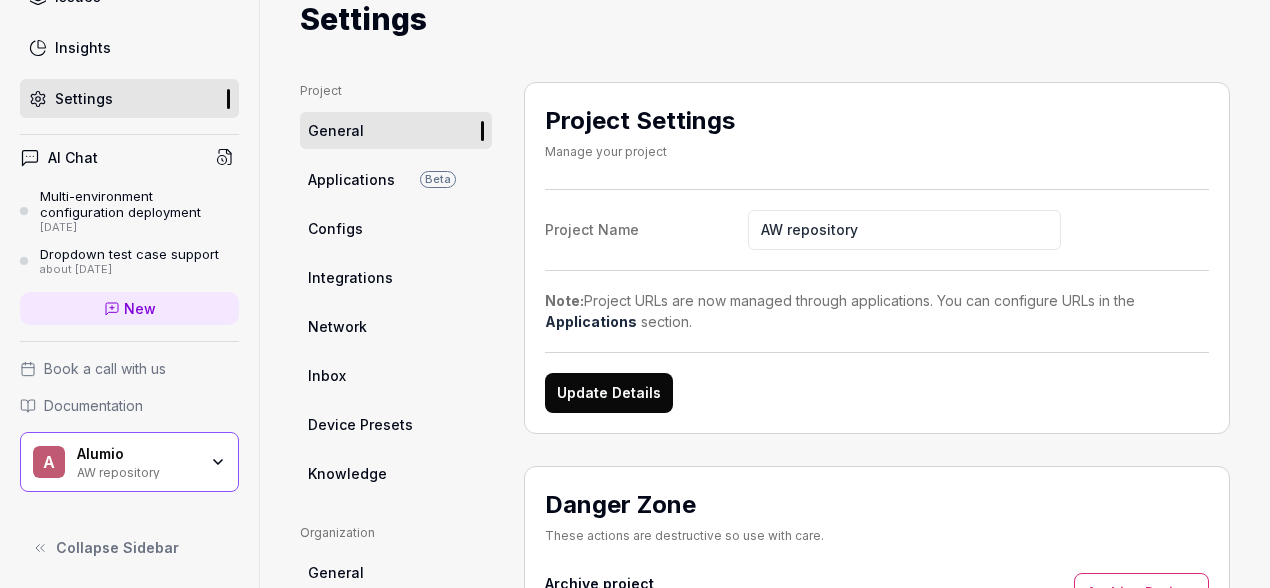 scroll, scrollTop: 84, scrollLeft: 0, axis: vertical 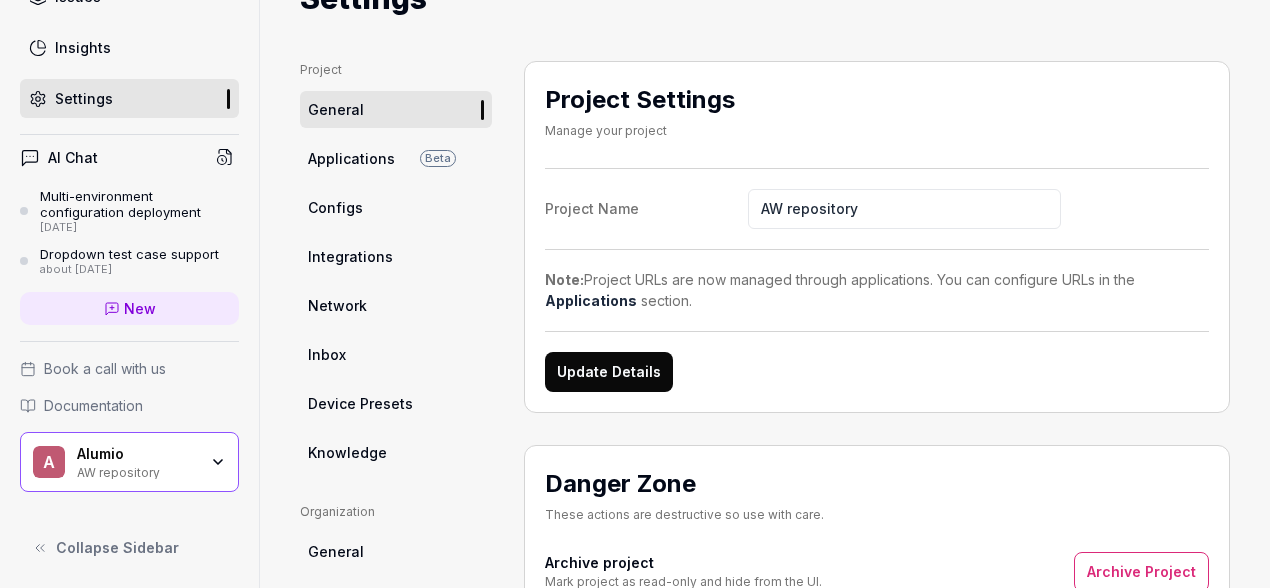 click on "Applications" at bounding box center (351, 158) 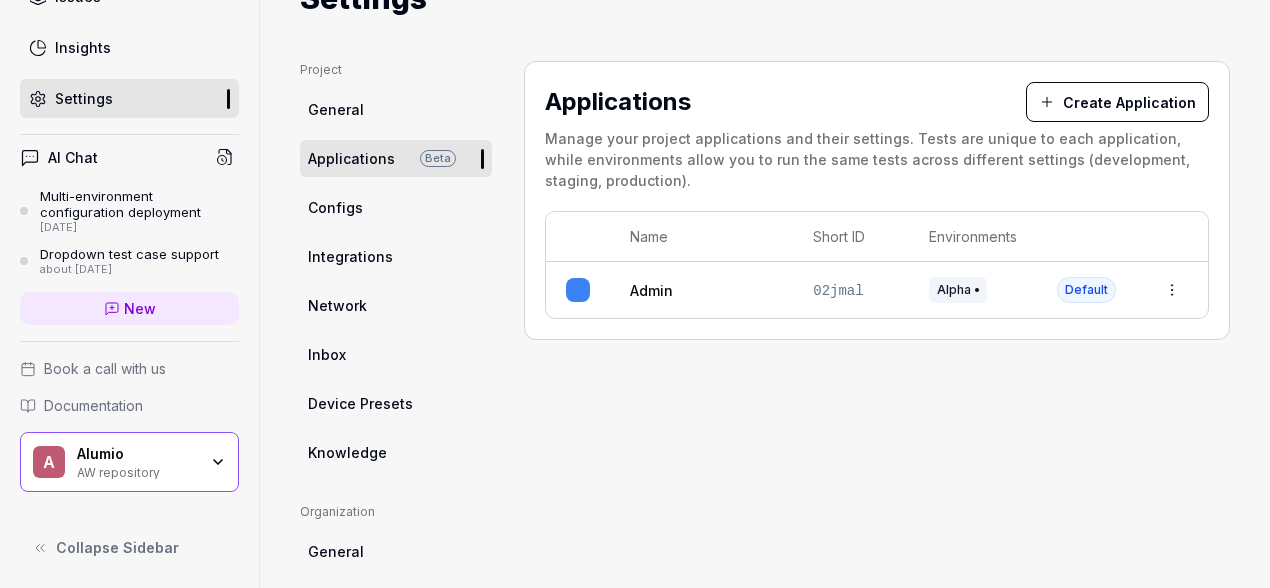 scroll, scrollTop: 0, scrollLeft: 0, axis: both 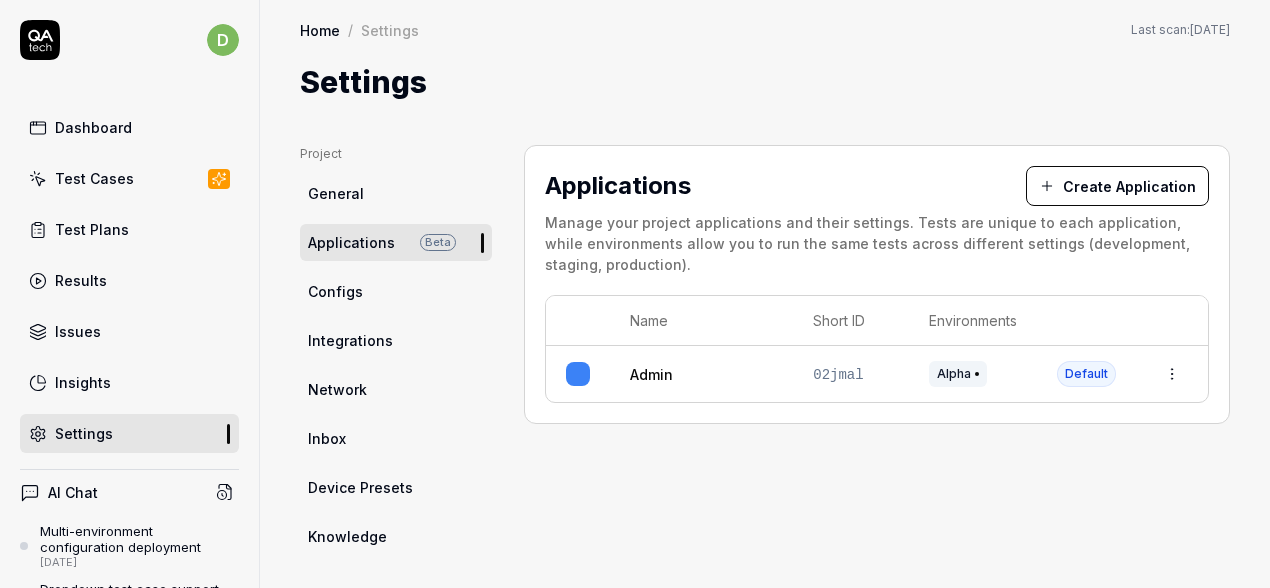 click on "Dashboard" at bounding box center [129, 127] 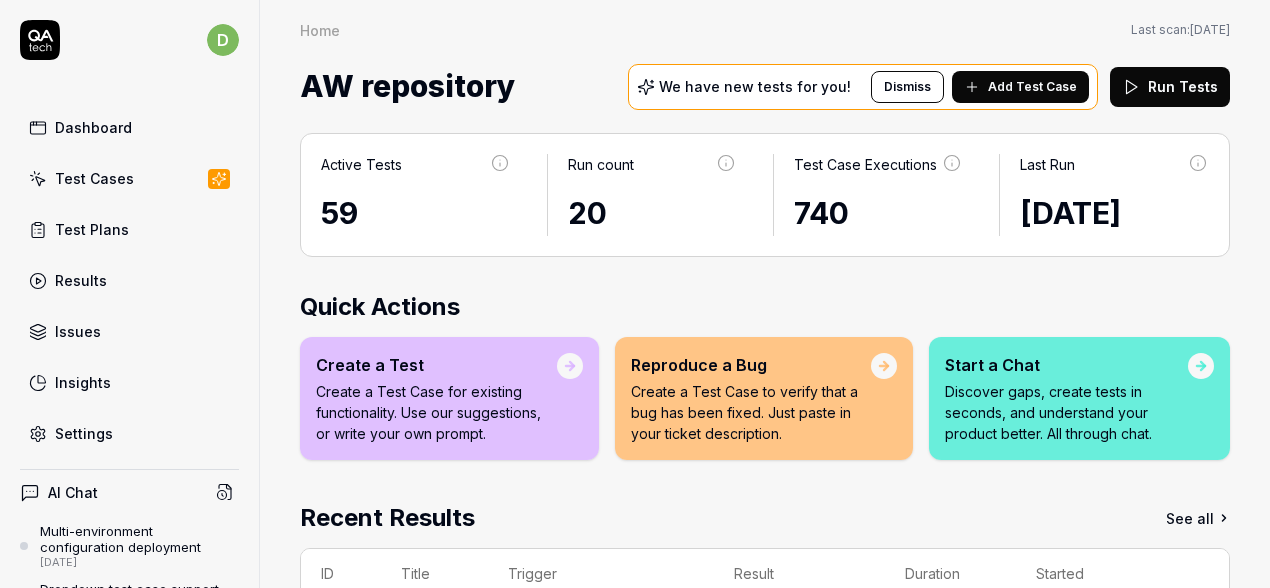 click on "Test Plans" at bounding box center (92, 229) 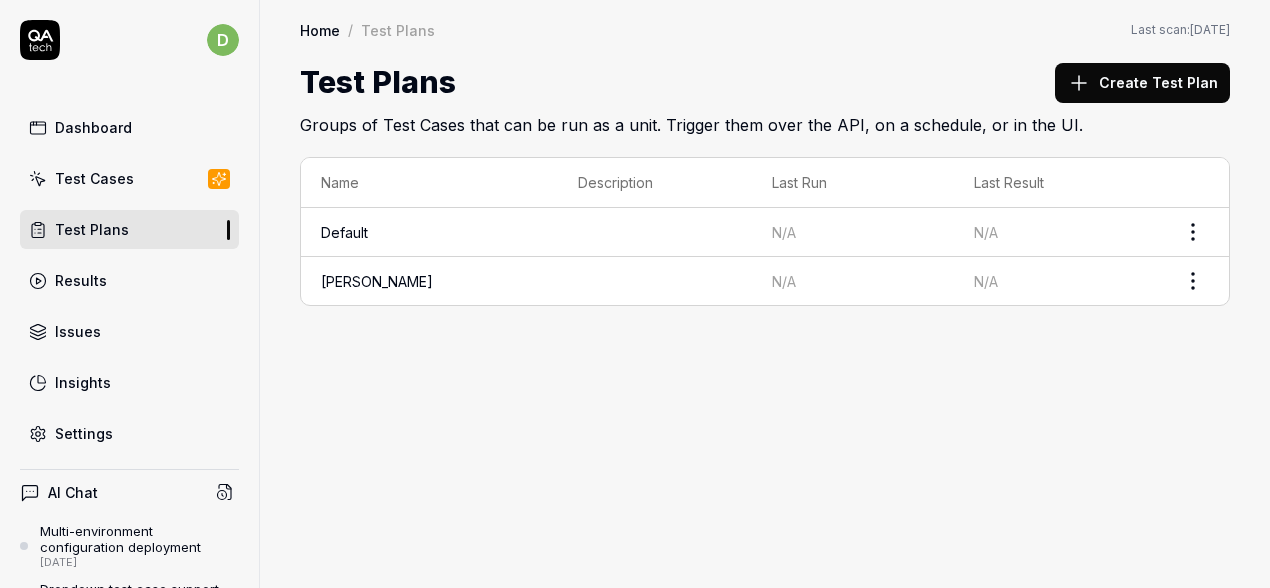 click on "Default" at bounding box center (344, 232) 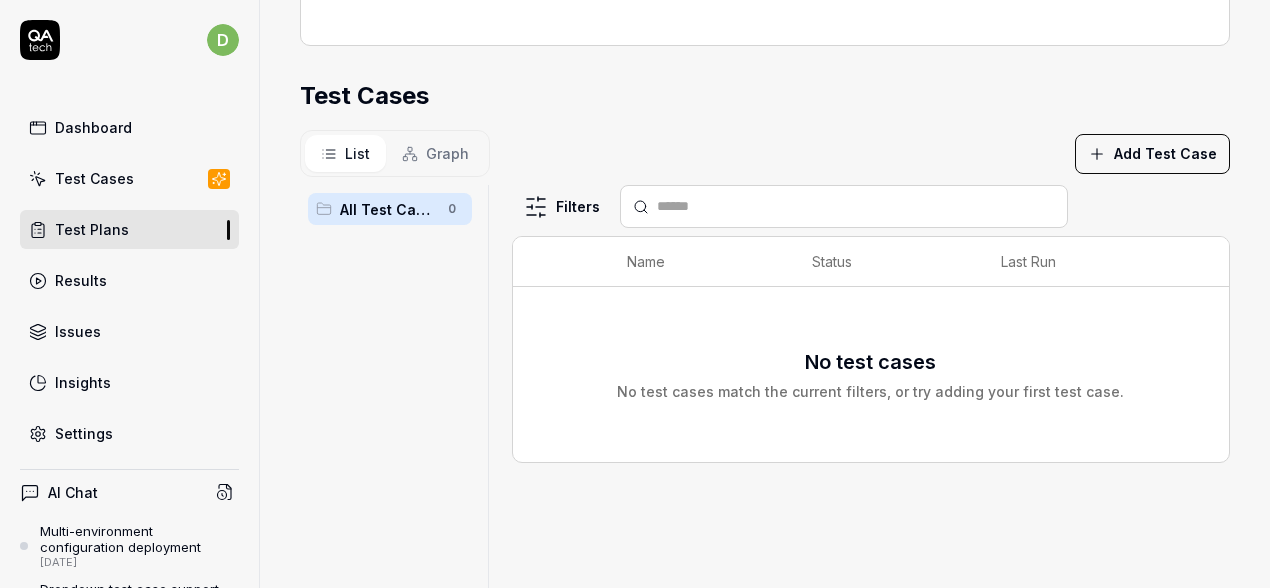 scroll, scrollTop: 517, scrollLeft: 0, axis: vertical 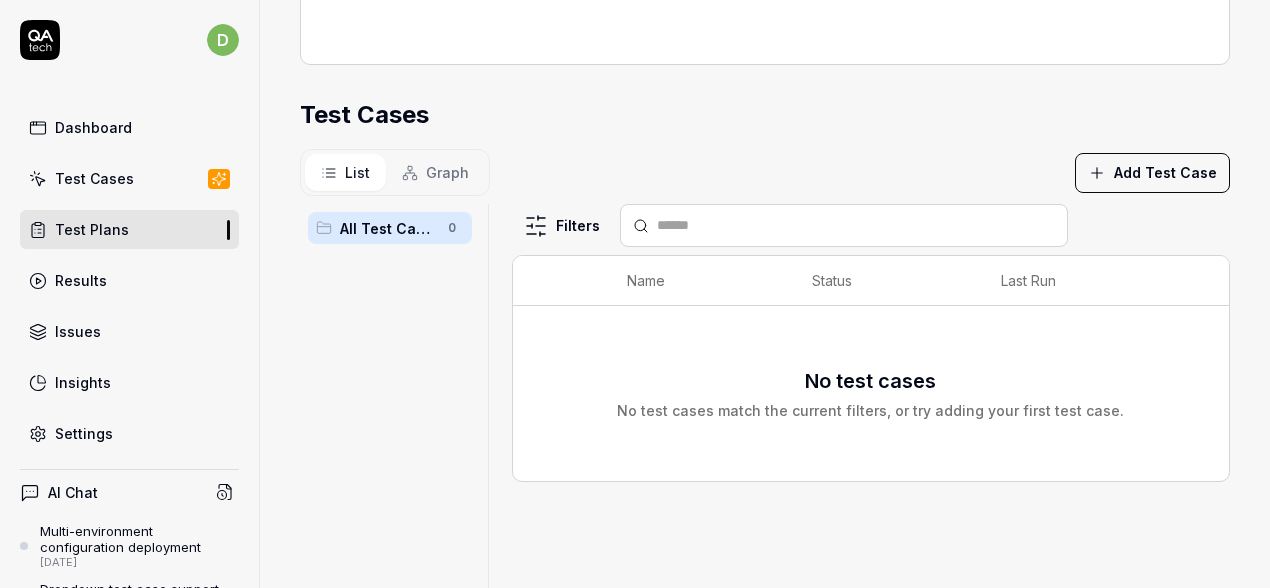 click on "List" at bounding box center [345, 172] 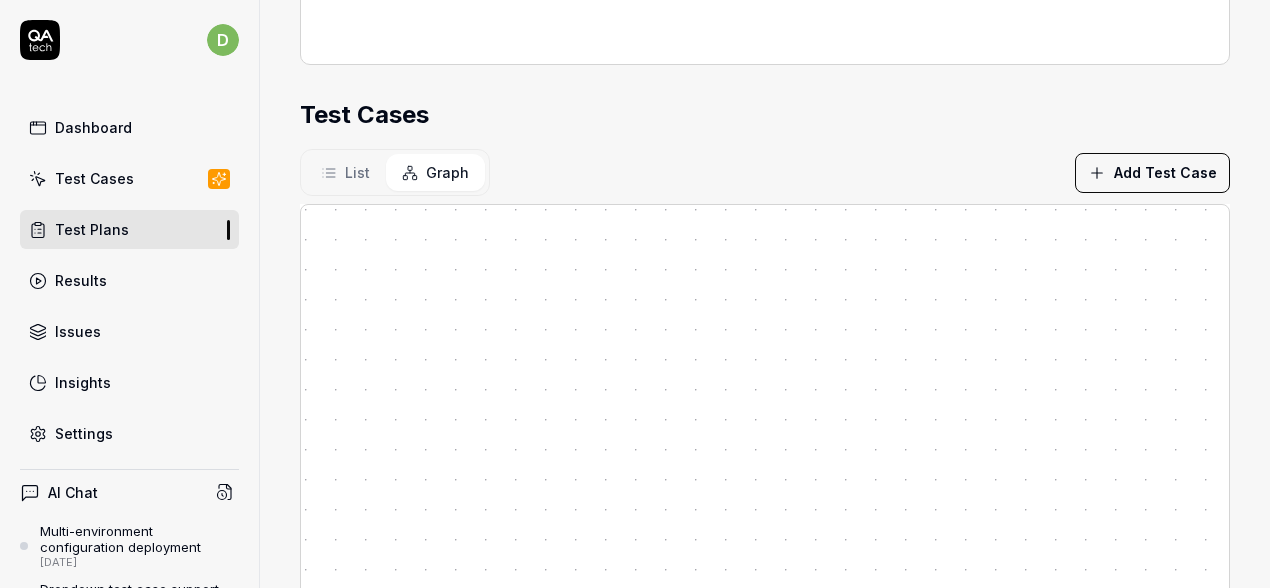 click on "List" at bounding box center (357, 172) 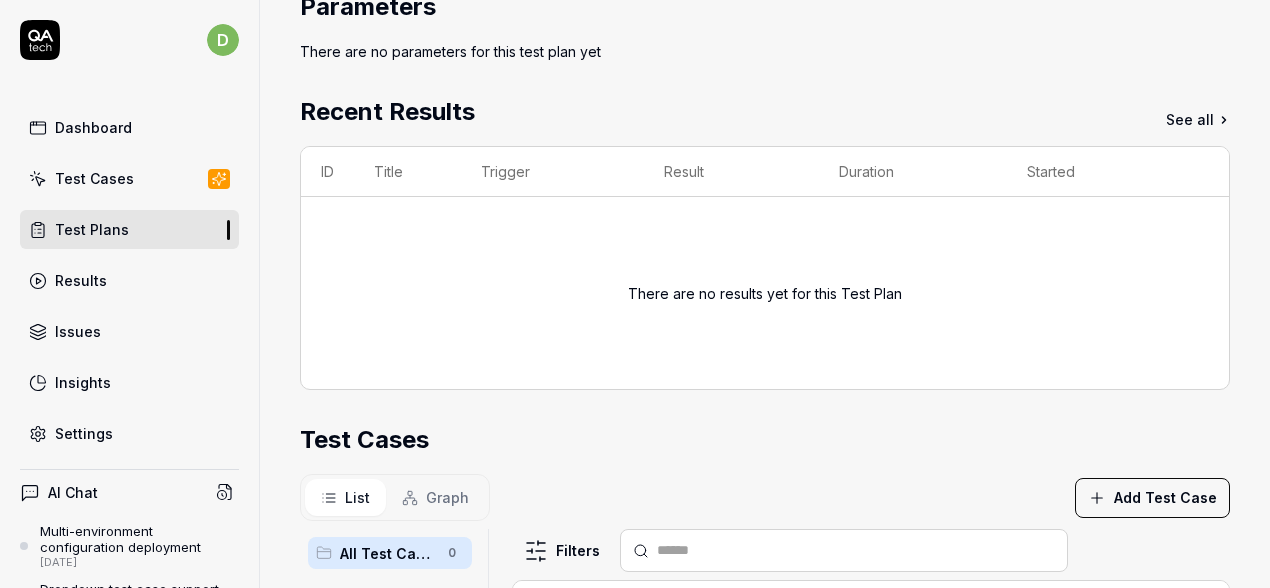 scroll, scrollTop: 483, scrollLeft: 0, axis: vertical 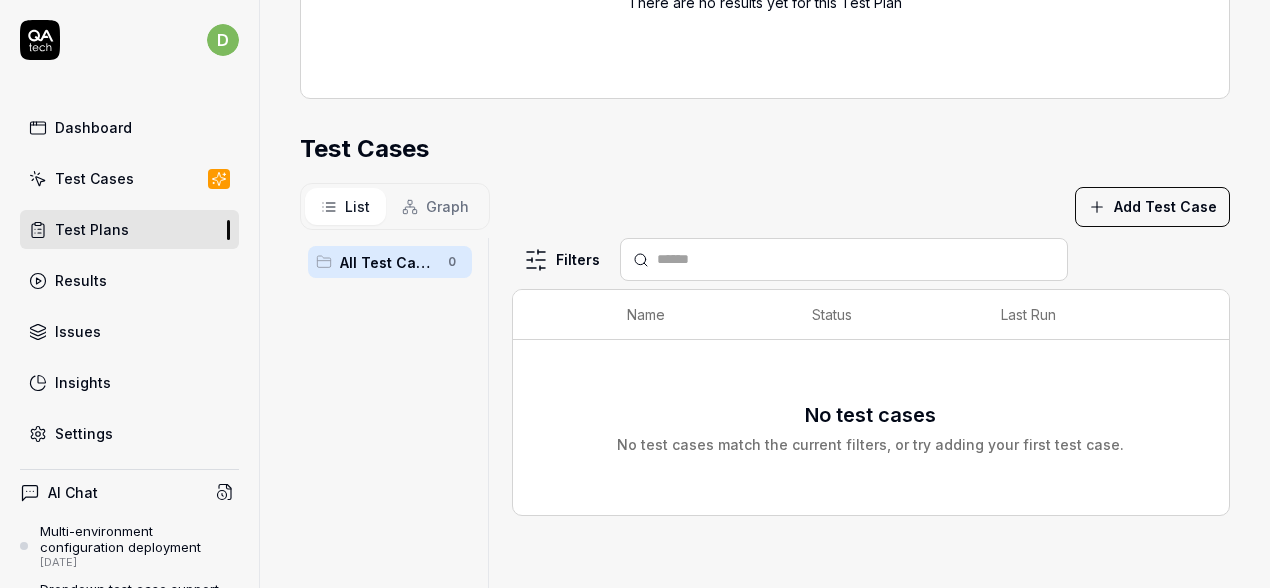 click on "Test Cases List Graph Add Test Case All Test Cases 0 Filters Name Status Last Run No test cases No test cases match the current filters, or try adding your first test case.
To pick up a draggable item, press the space bar.
While dragging, use the arrow keys to move the item.
Press space again to drop the item in its new position, or press escape to cancel." at bounding box center [765, 434] 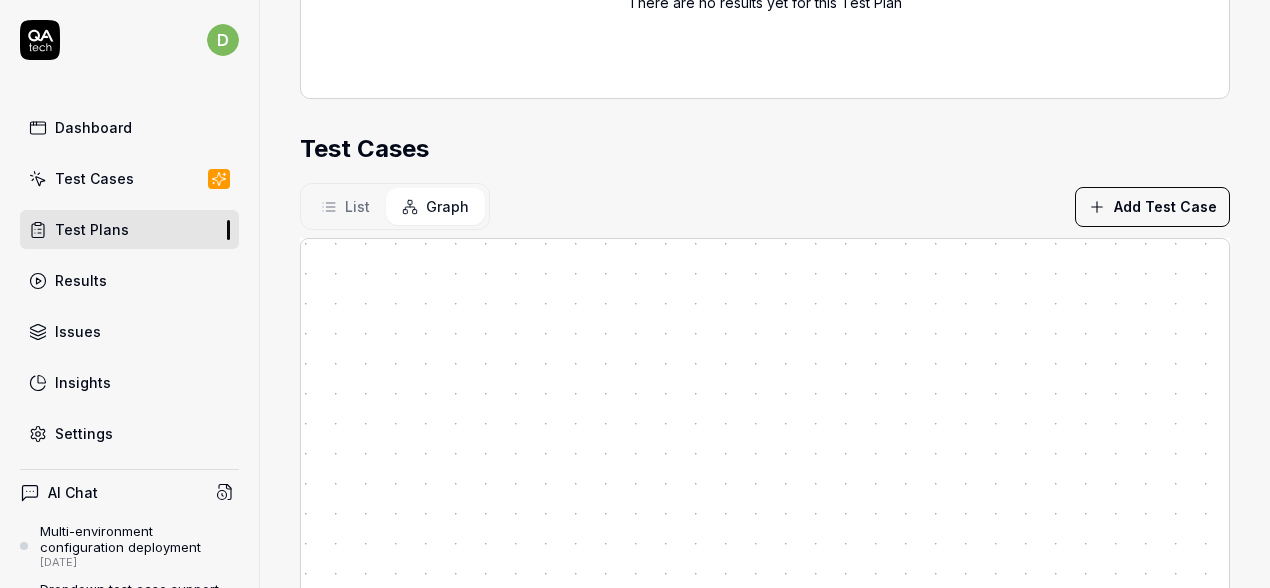 click on "List" at bounding box center [357, 206] 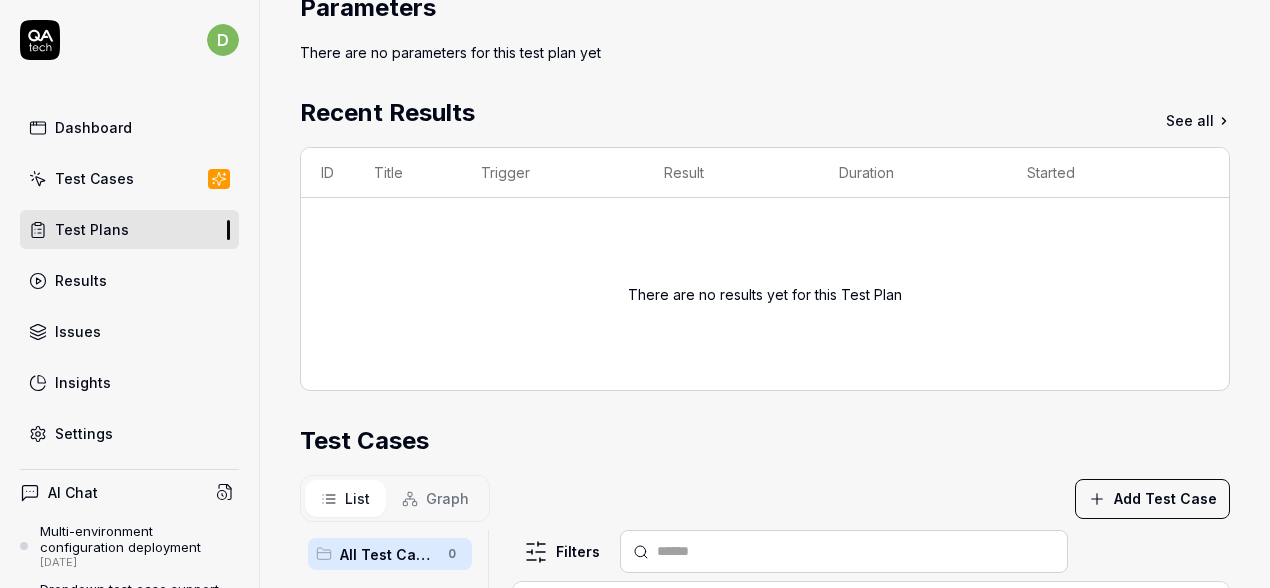 scroll, scrollTop: 636, scrollLeft: 0, axis: vertical 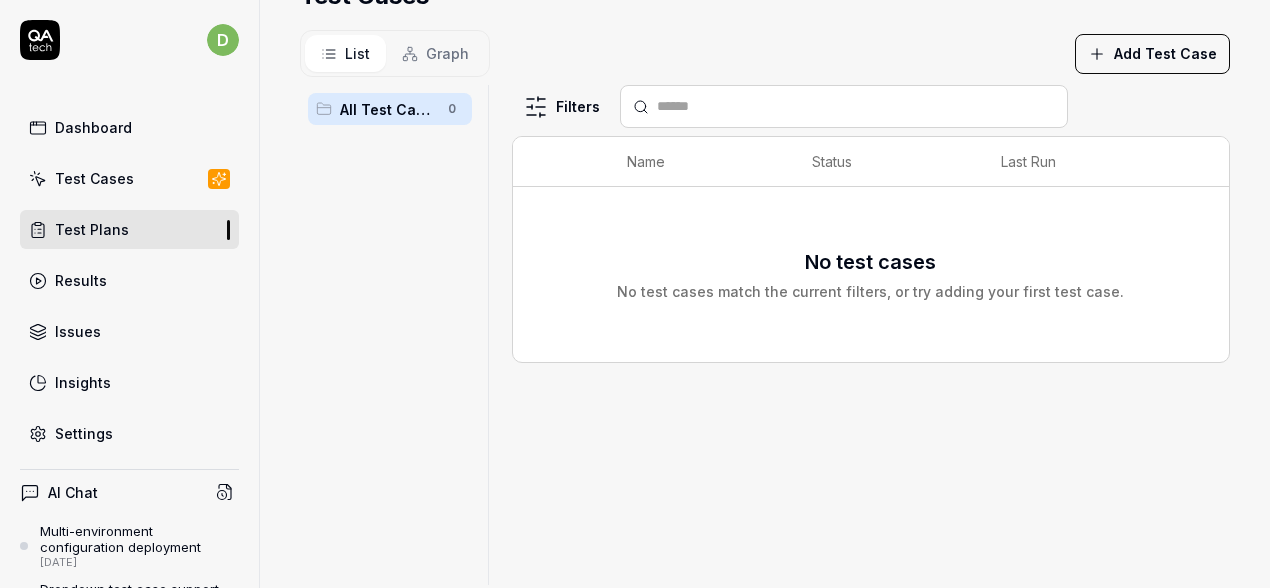 click on "Add Test Case" at bounding box center (1152, 54) 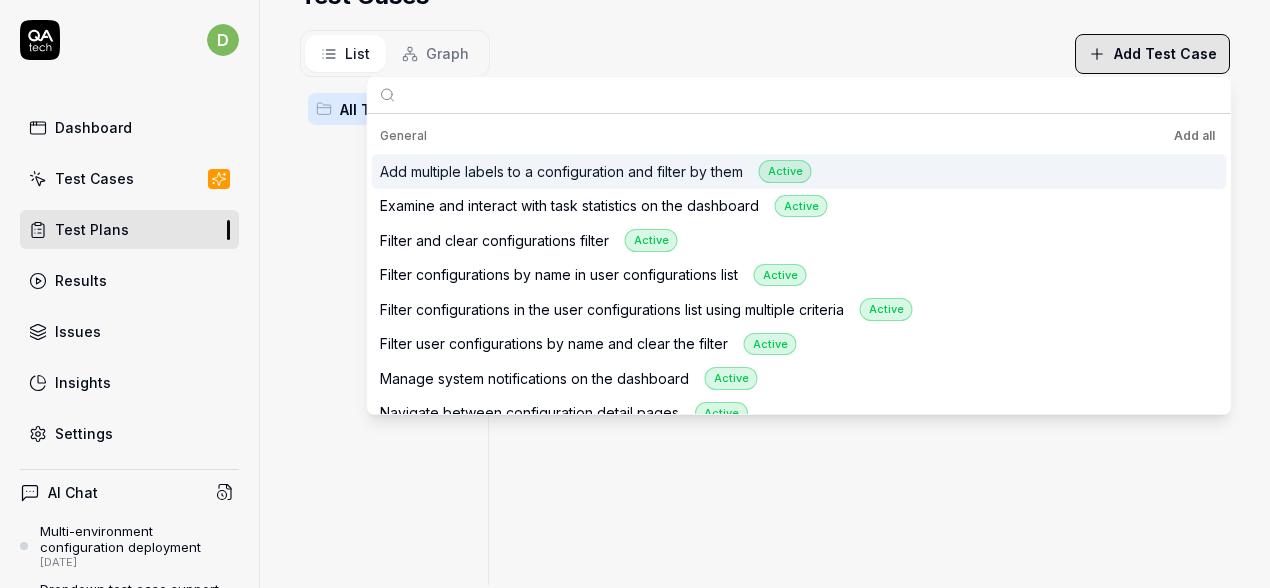 click on "Add multiple labels to a configuration and filter by them   Active" at bounding box center [596, 171] 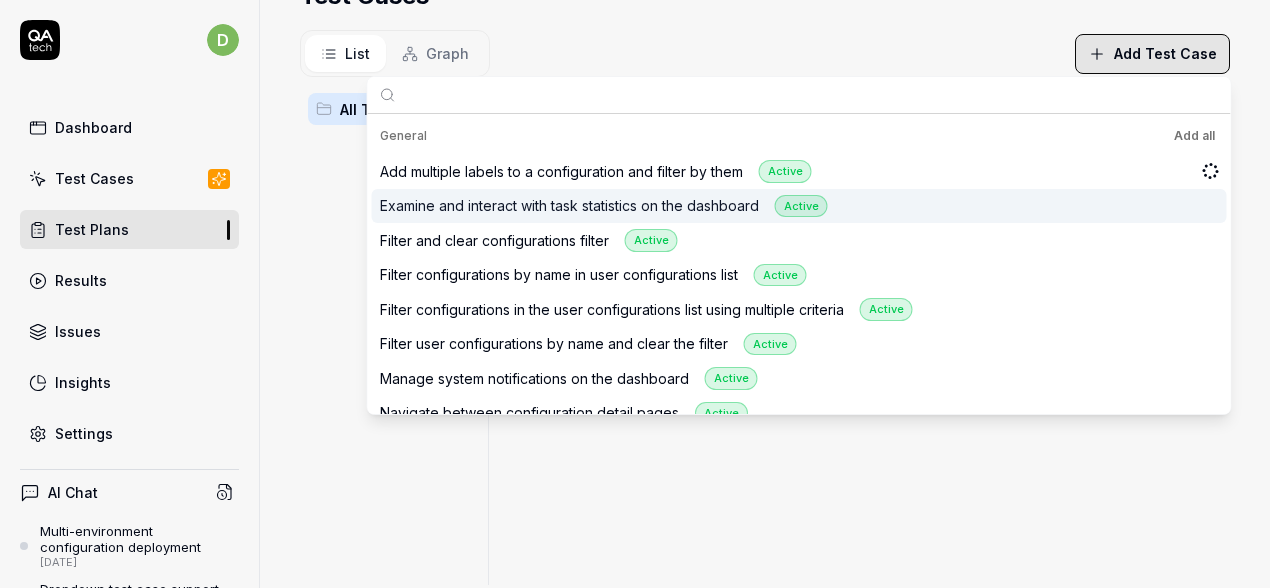 scroll, scrollTop: 746, scrollLeft: 0, axis: vertical 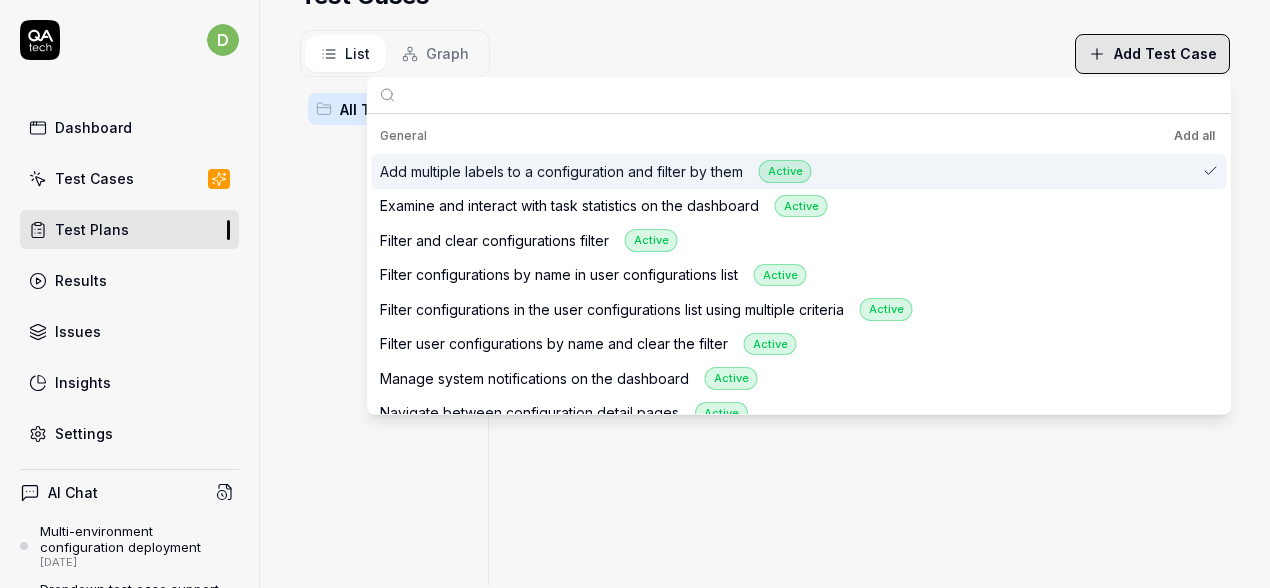 click on "Add multiple labels to a configuration and filter by them   Active" at bounding box center (596, 171) 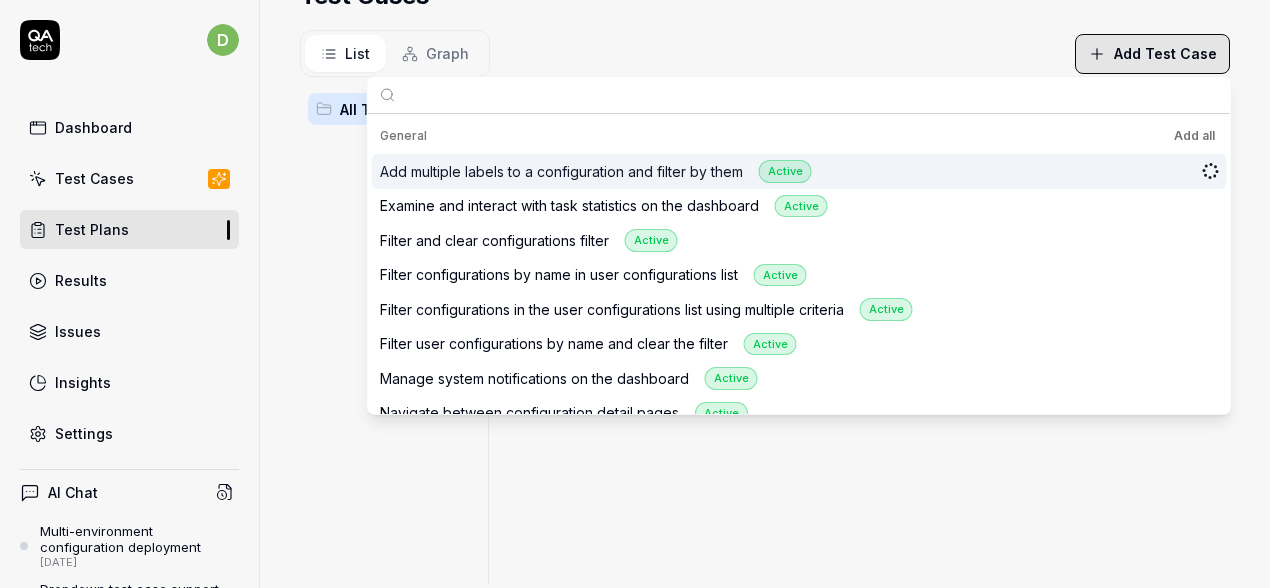 scroll, scrollTop: 636, scrollLeft: 0, axis: vertical 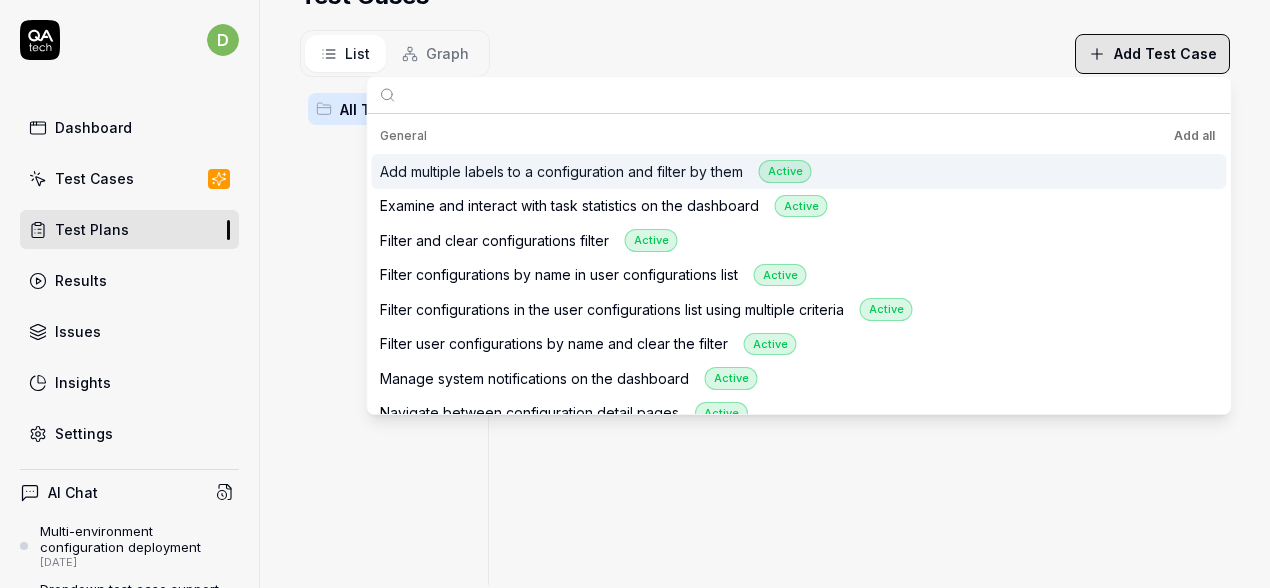 click on "List Graph Add Test Case" at bounding box center [765, 53] 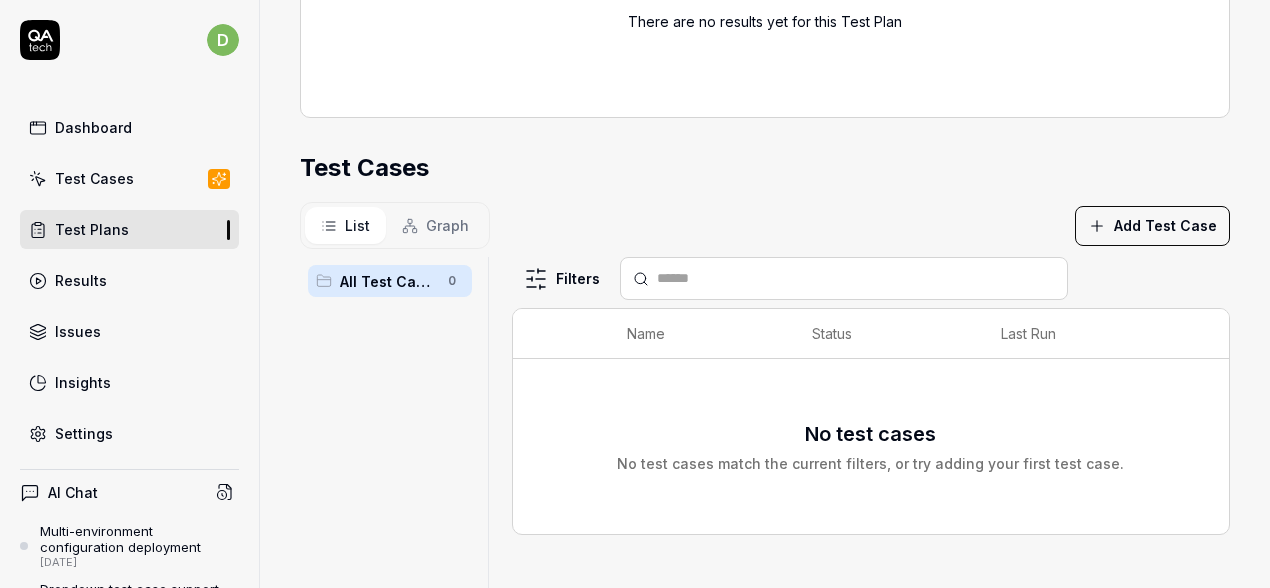 scroll, scrollTop: 545, scrollLeft: 0, axis: vertical 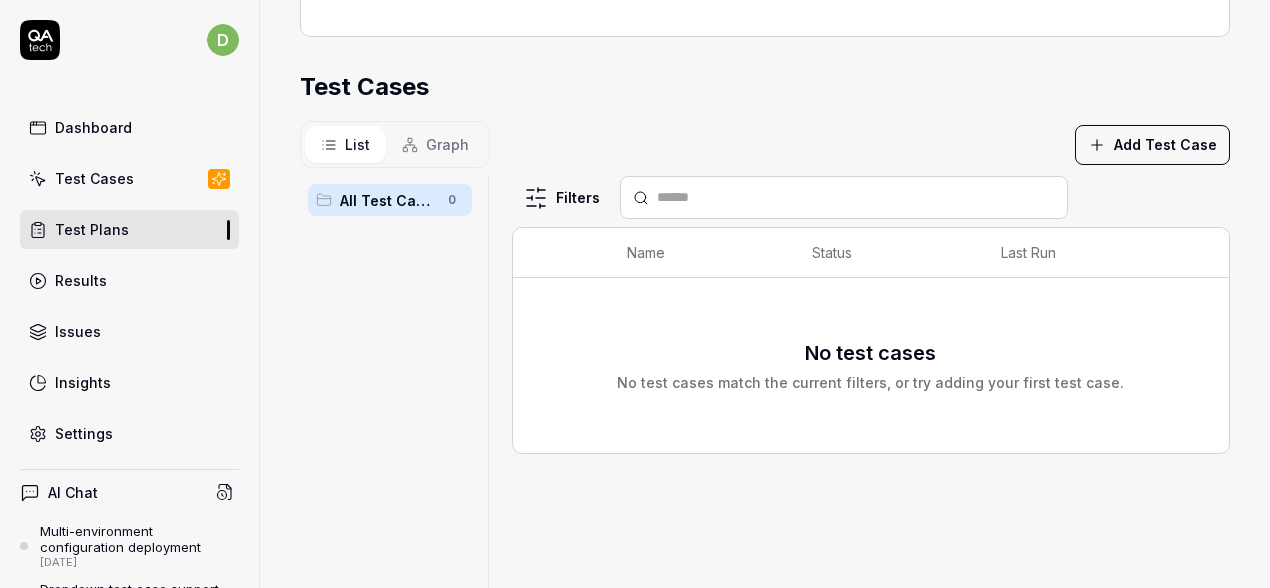 click on "Add Test Case" at bounding box center [1152, 145] 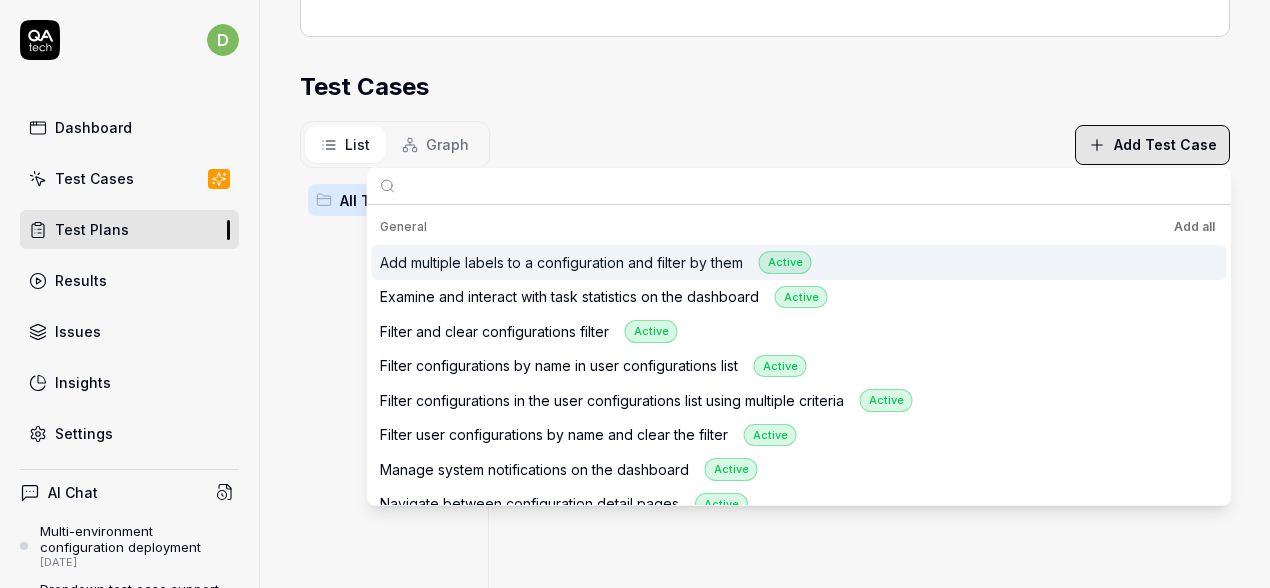 click on "Add multiple labels to a configuration and filter by them   Active" at bounding box center (596, 262) 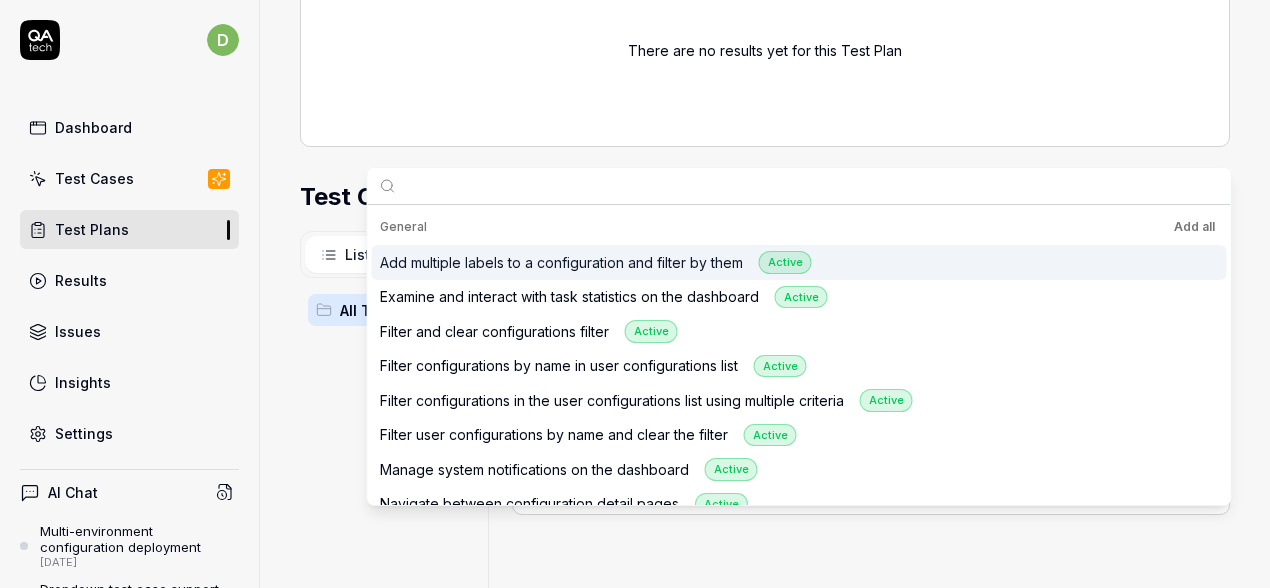 scroll, scrollTop: 655, scrollLeft: 0, axis: vertical 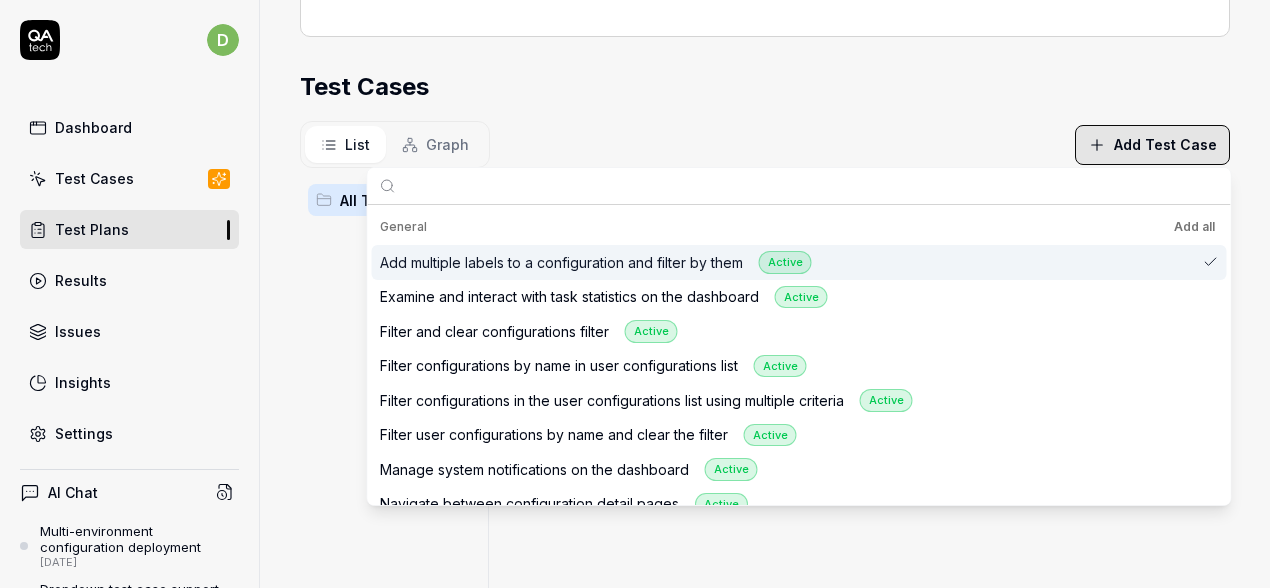 click on "List Graph Add Test Case" at bounding box center [765, 144] 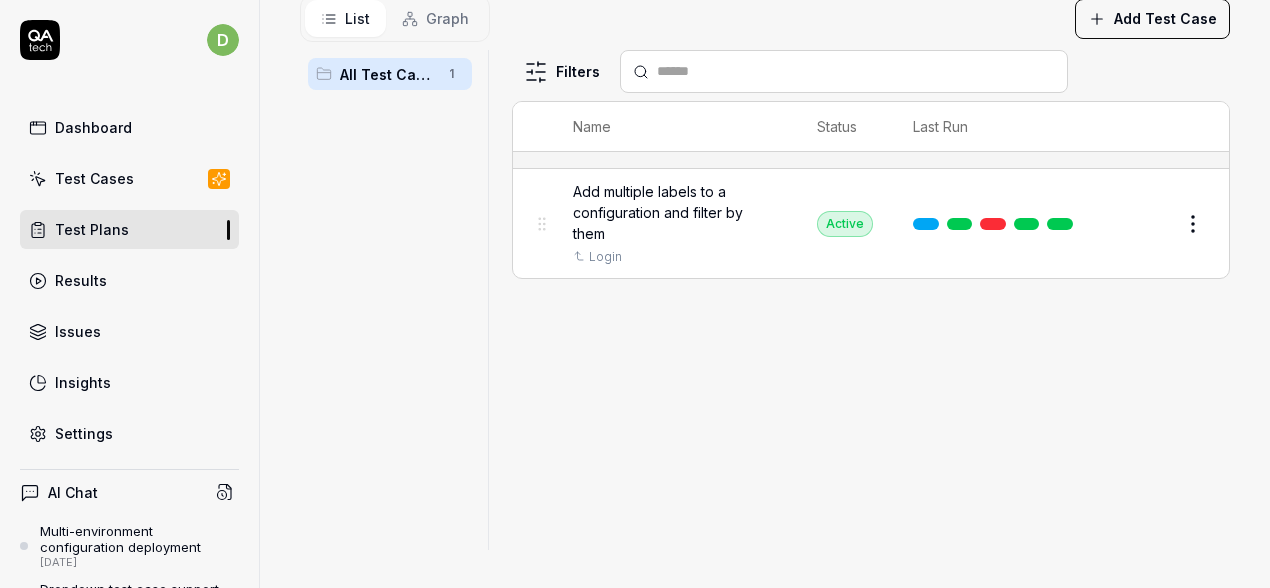 scroll, scrollTop: 0, scrollLeft: 0, axis: both 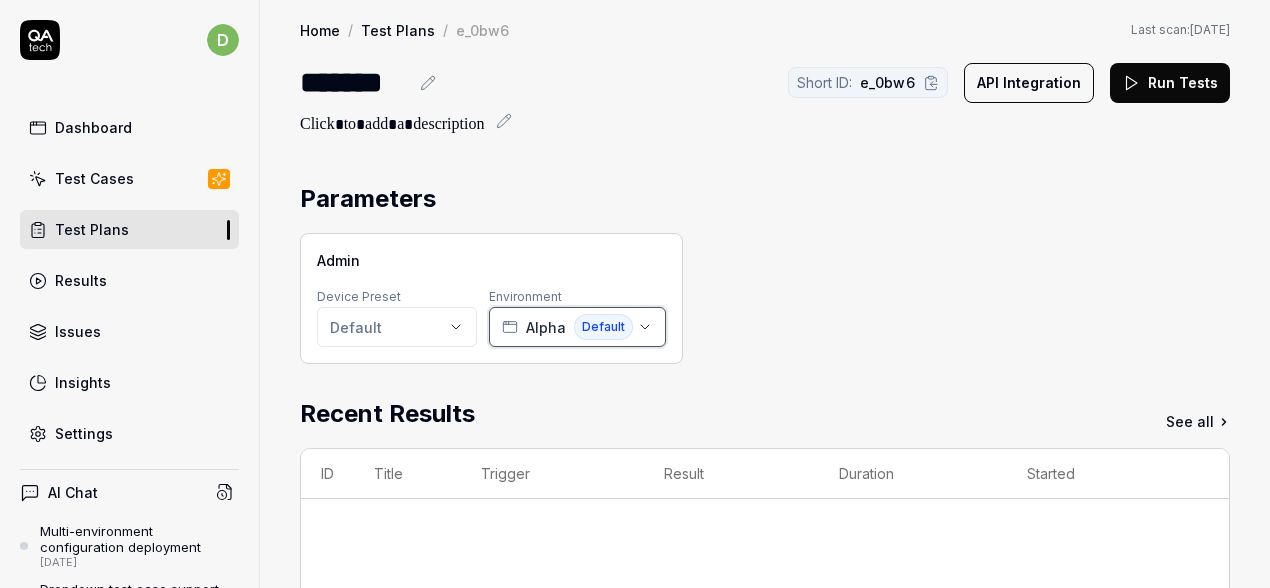 click on "Alpha" at bounding box center (546, 327) 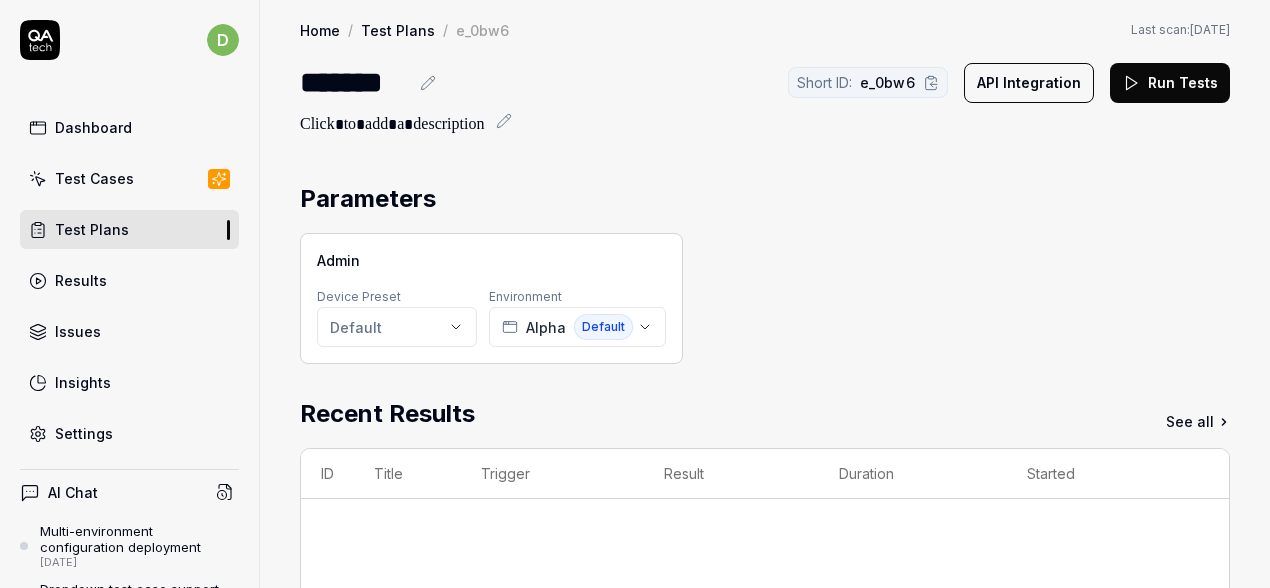 click on "Admin Device Preset Default Environment Alpha Default" at bounding box center (765, 298) 